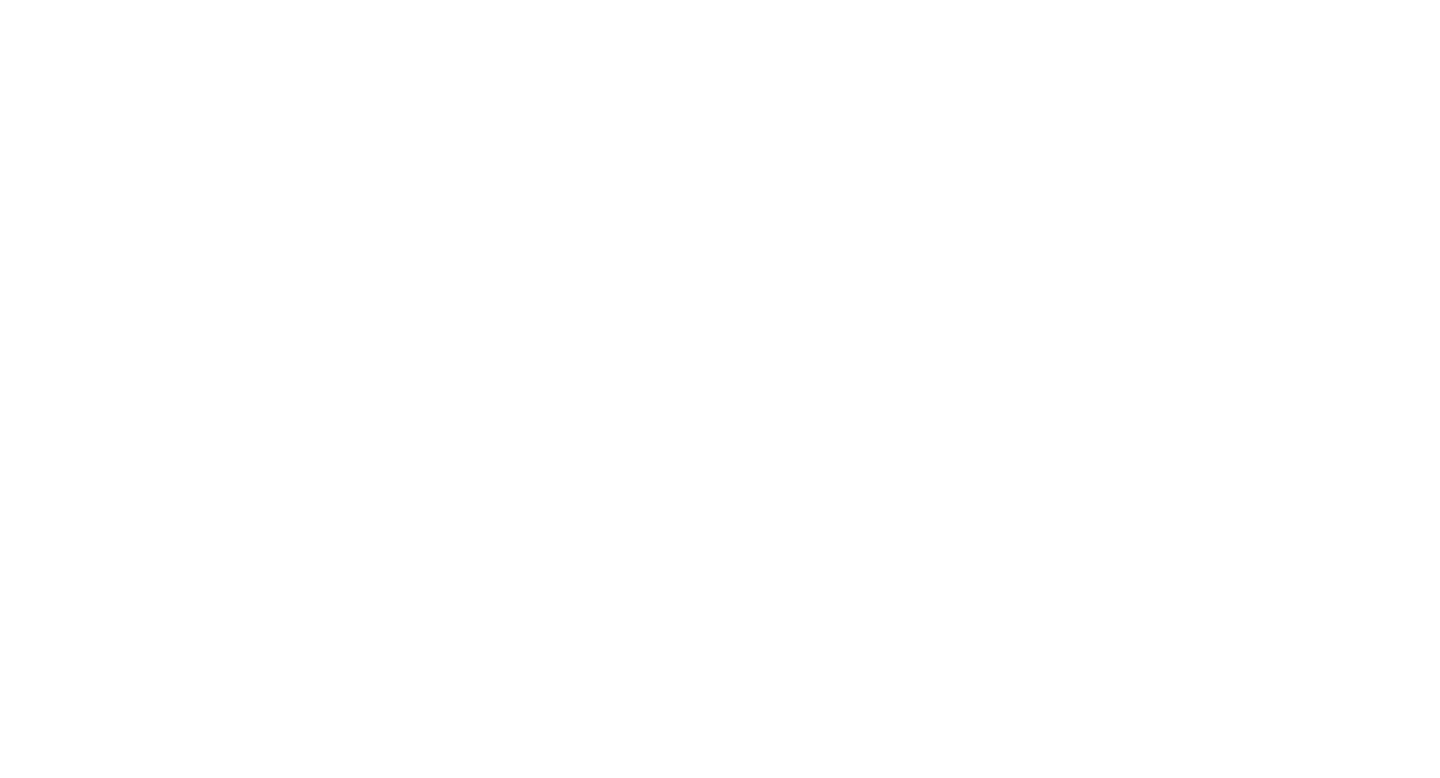 scroll, scrollTop: 0, scrollLeft: 0, axis: both 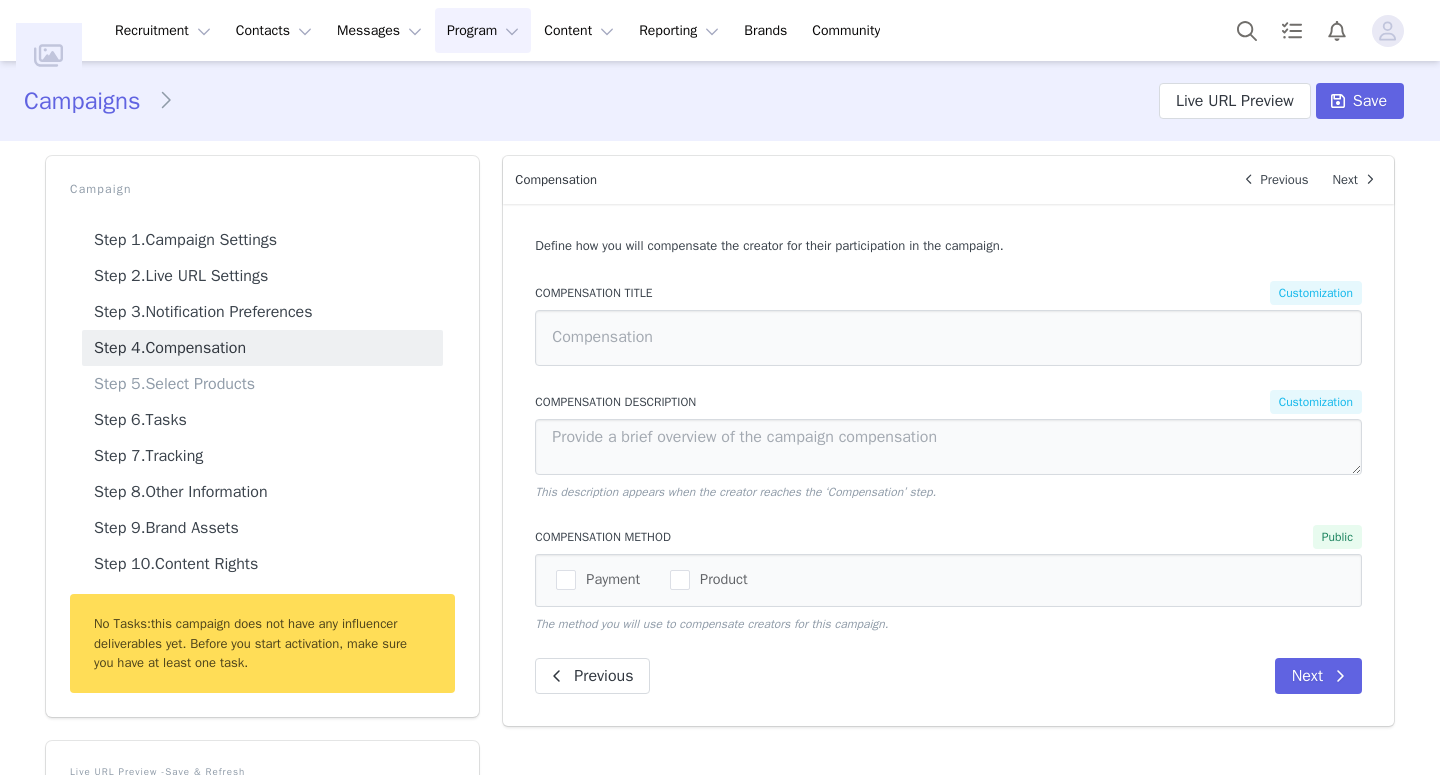 type on "Compensation" 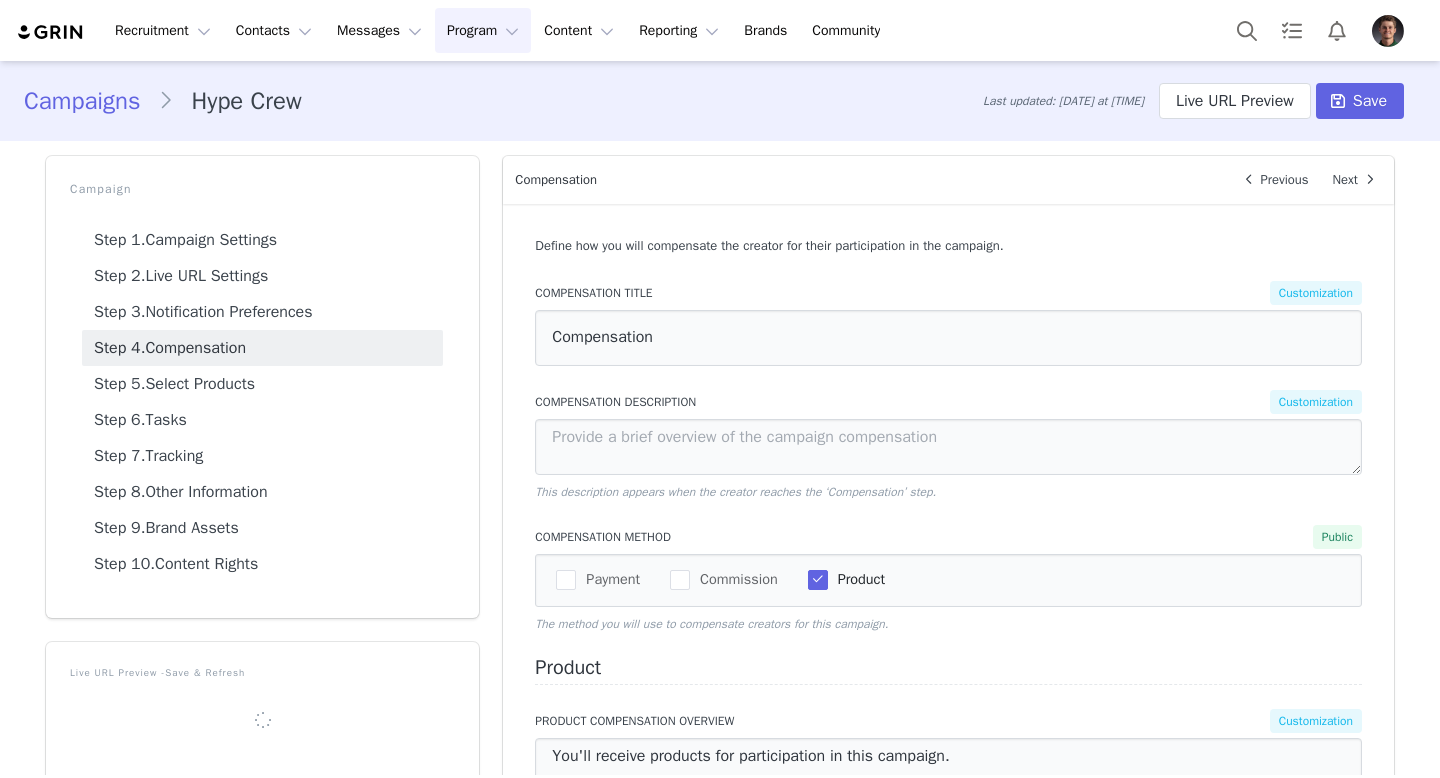 scroll, scrollTop: 0, scrollLeft: 0, axis: both 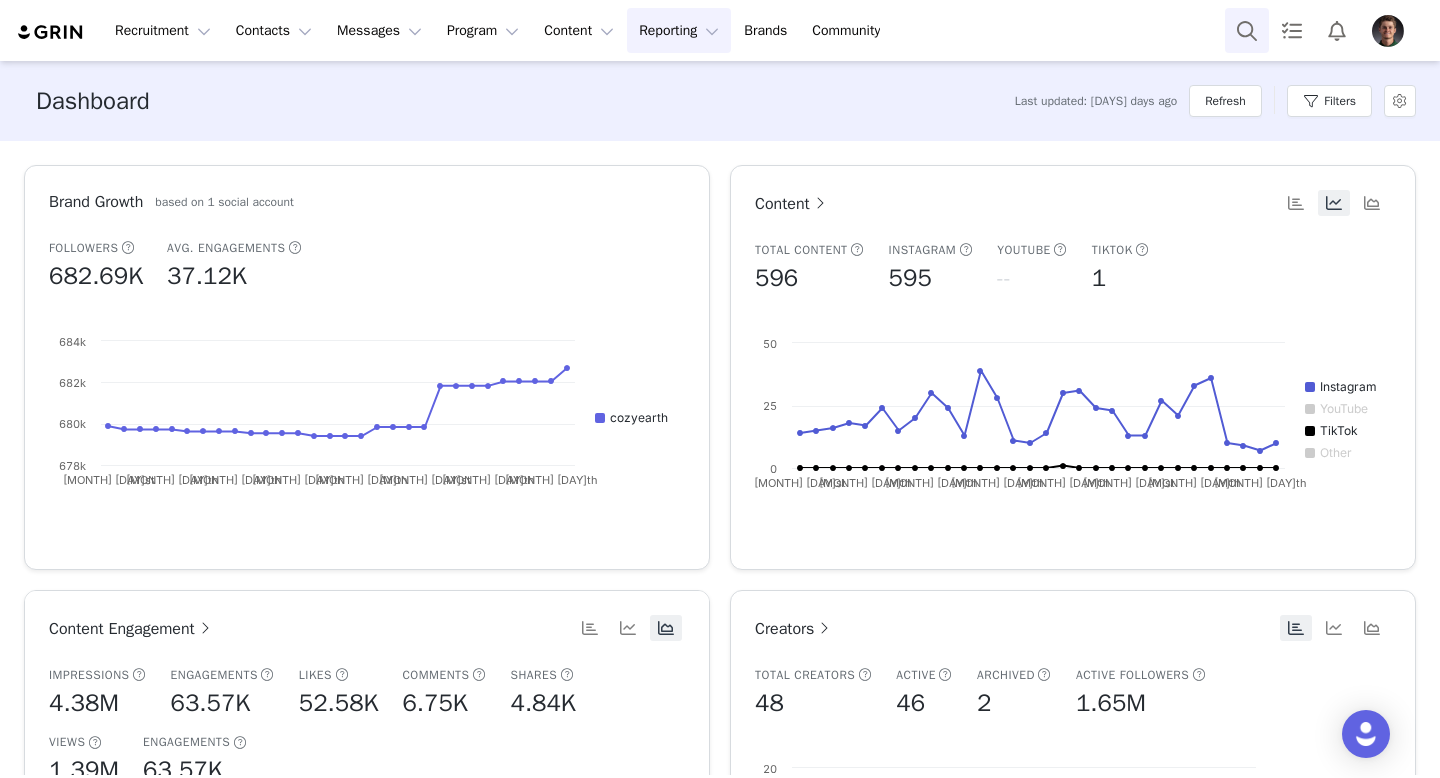 click at bounding box center (1247, 30) 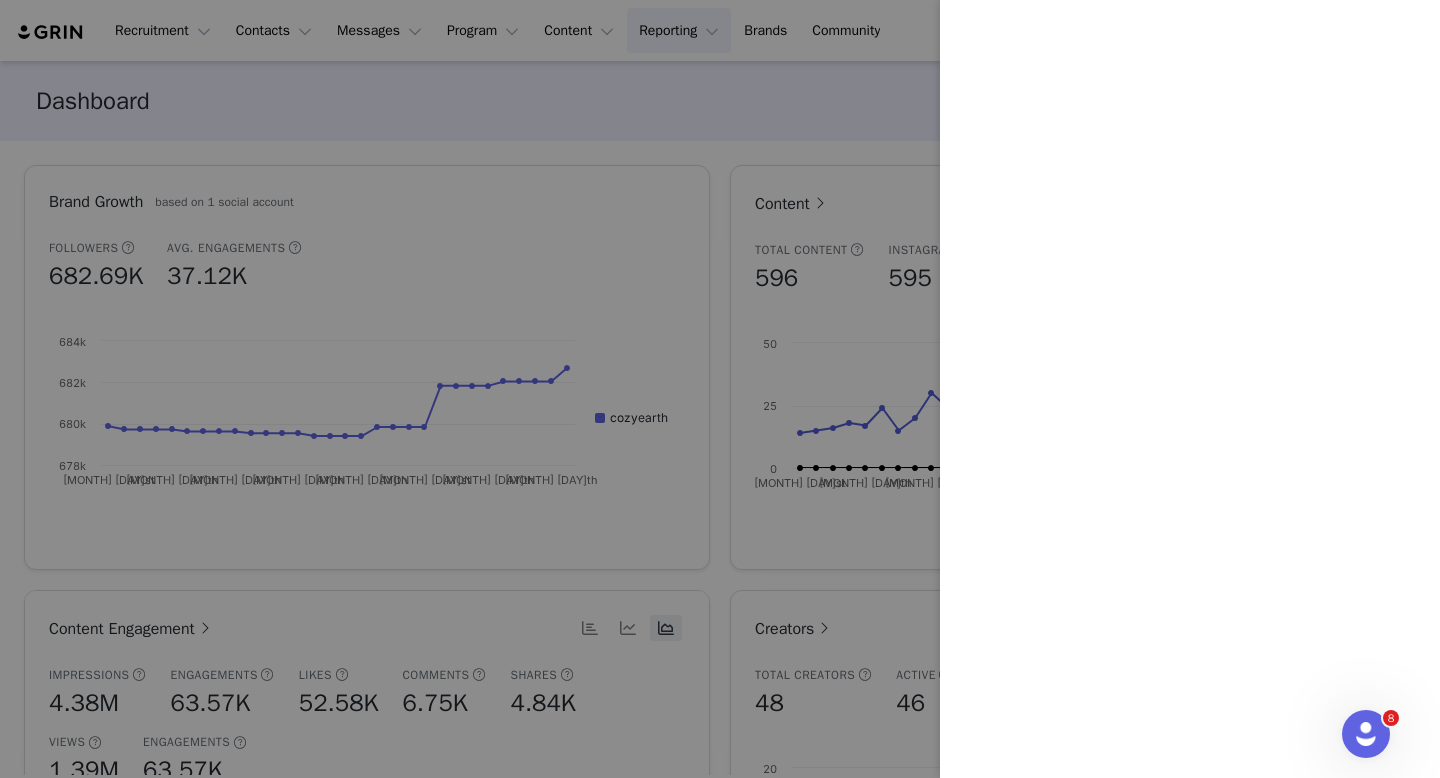scroll, scrollTop: 0, scrollLeft: 0, axis: both 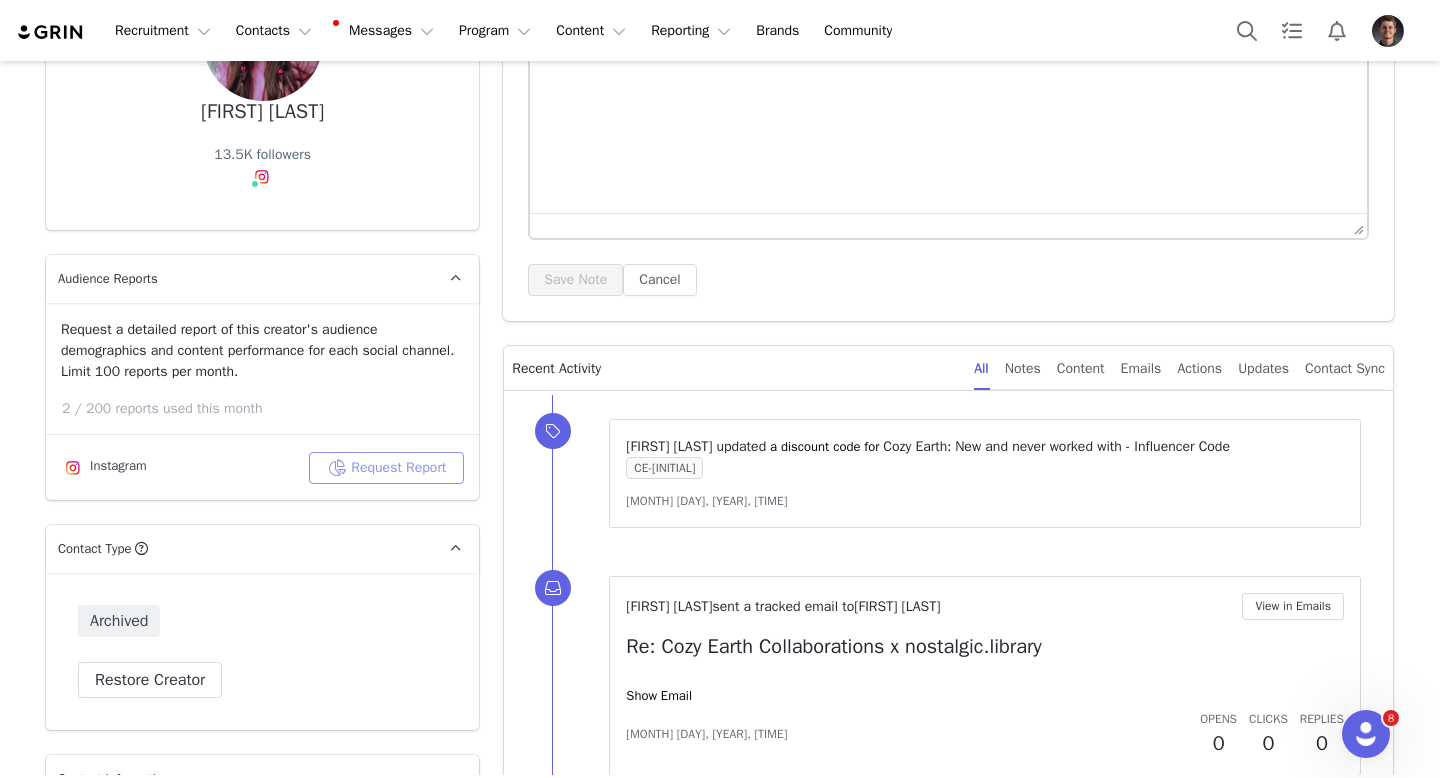 click on "Request Report" at bounding box center (386, 468) 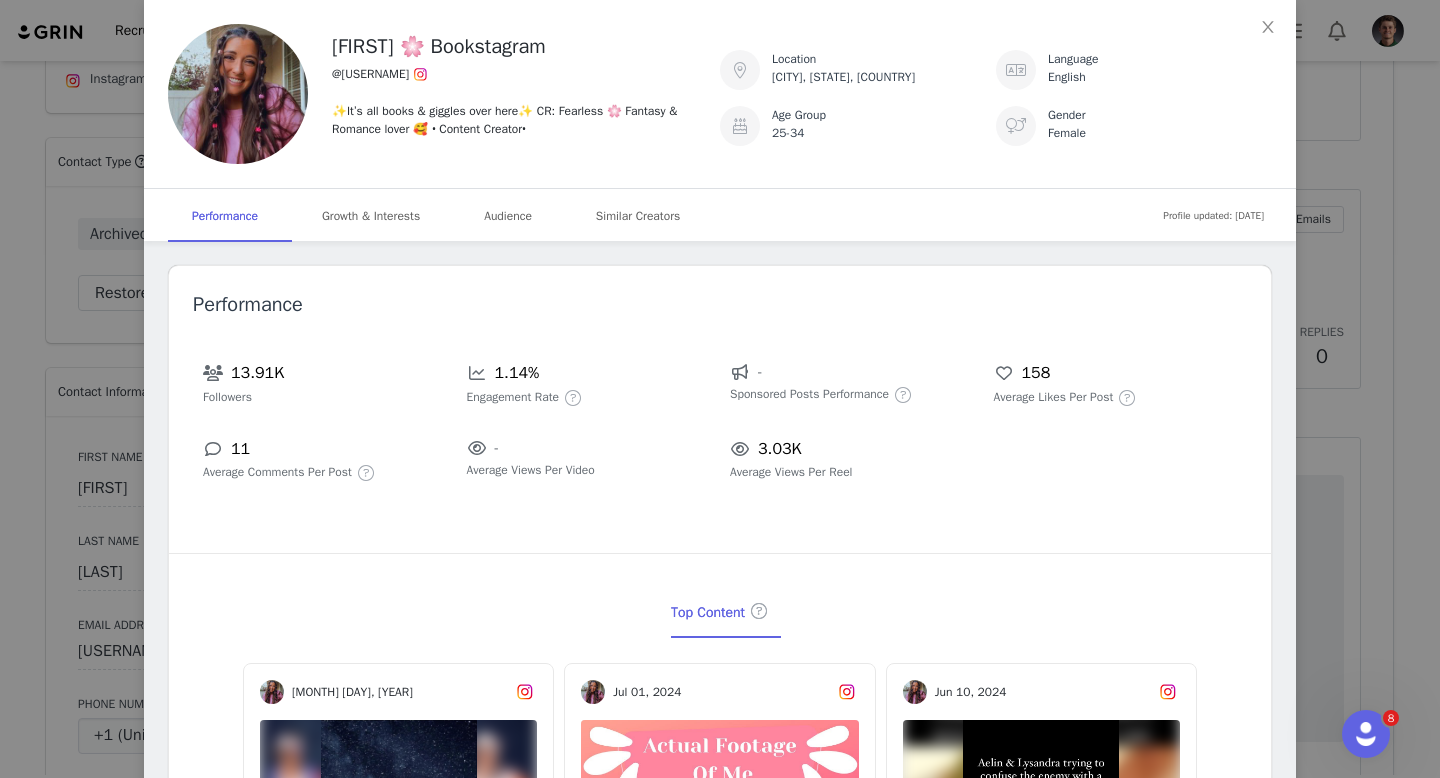 scroll, scrollTop: 744, scrollLeft: 0, axis: vertical 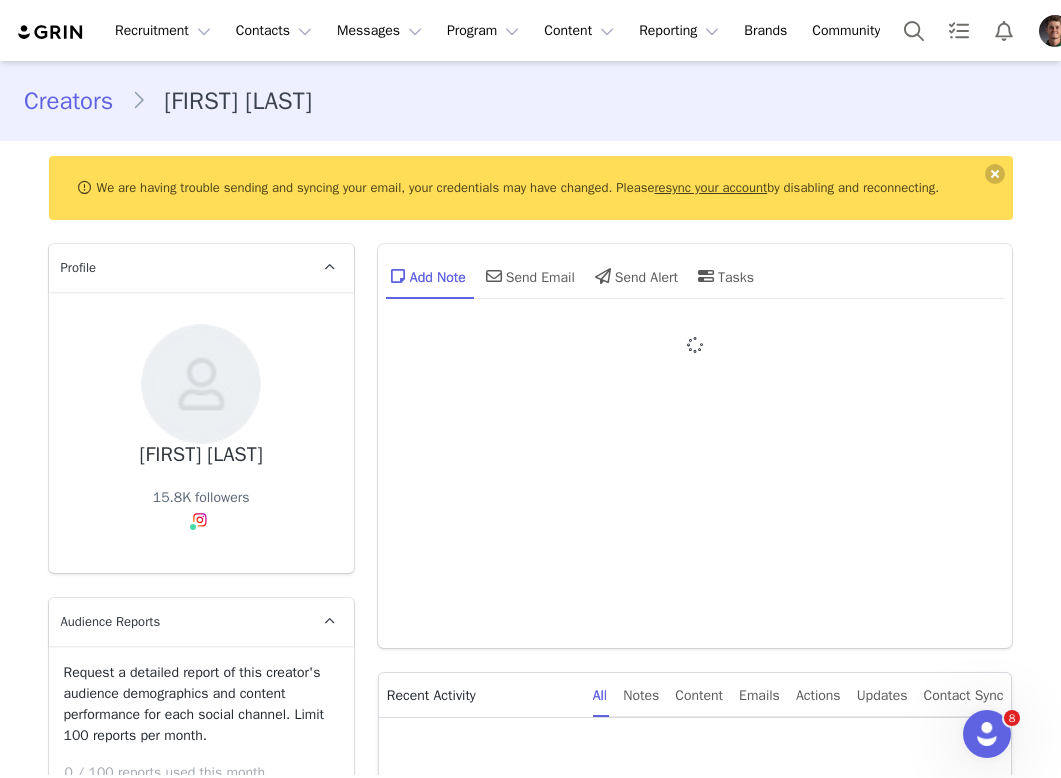 type on "+1 (United States)" 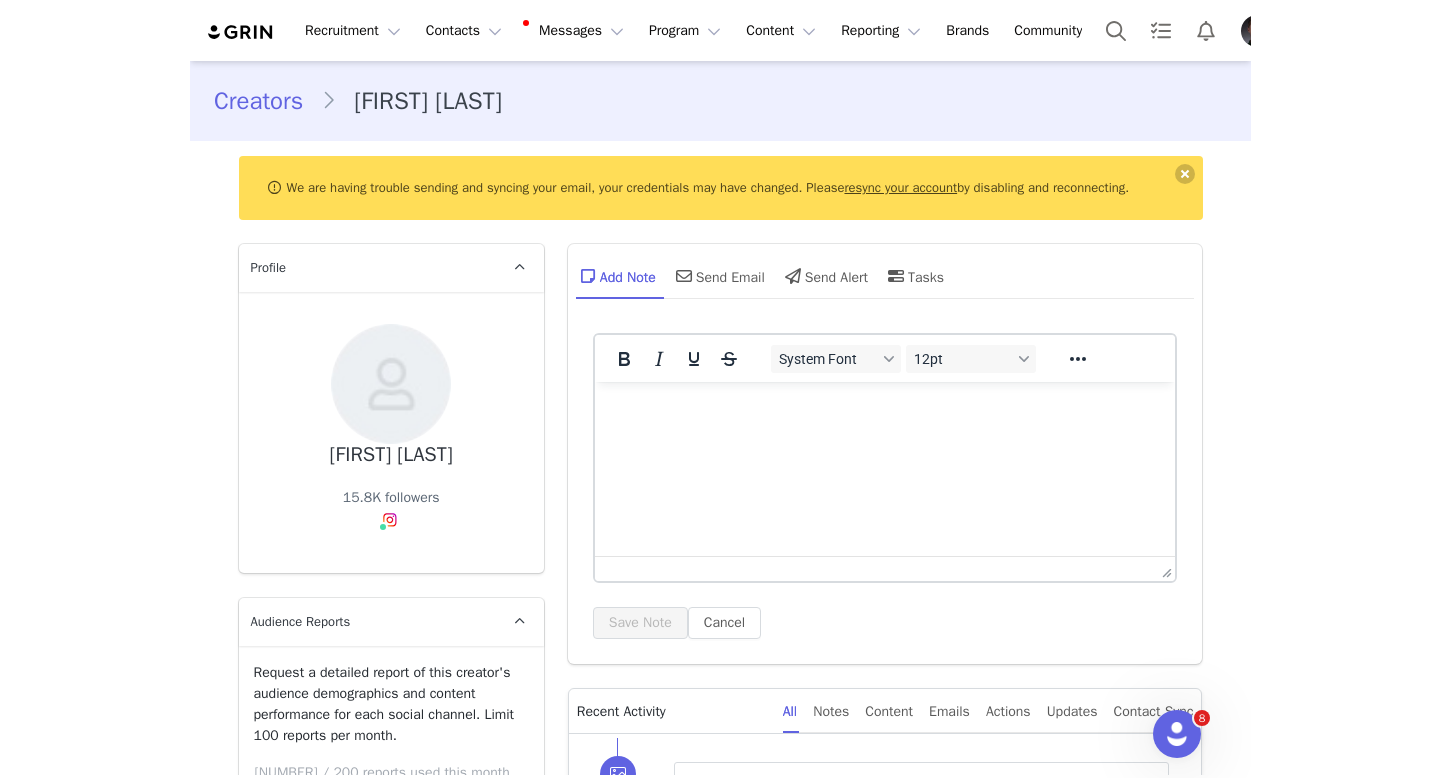 scroll, scrollTop: 0, scrollLeft: 0, axis: both 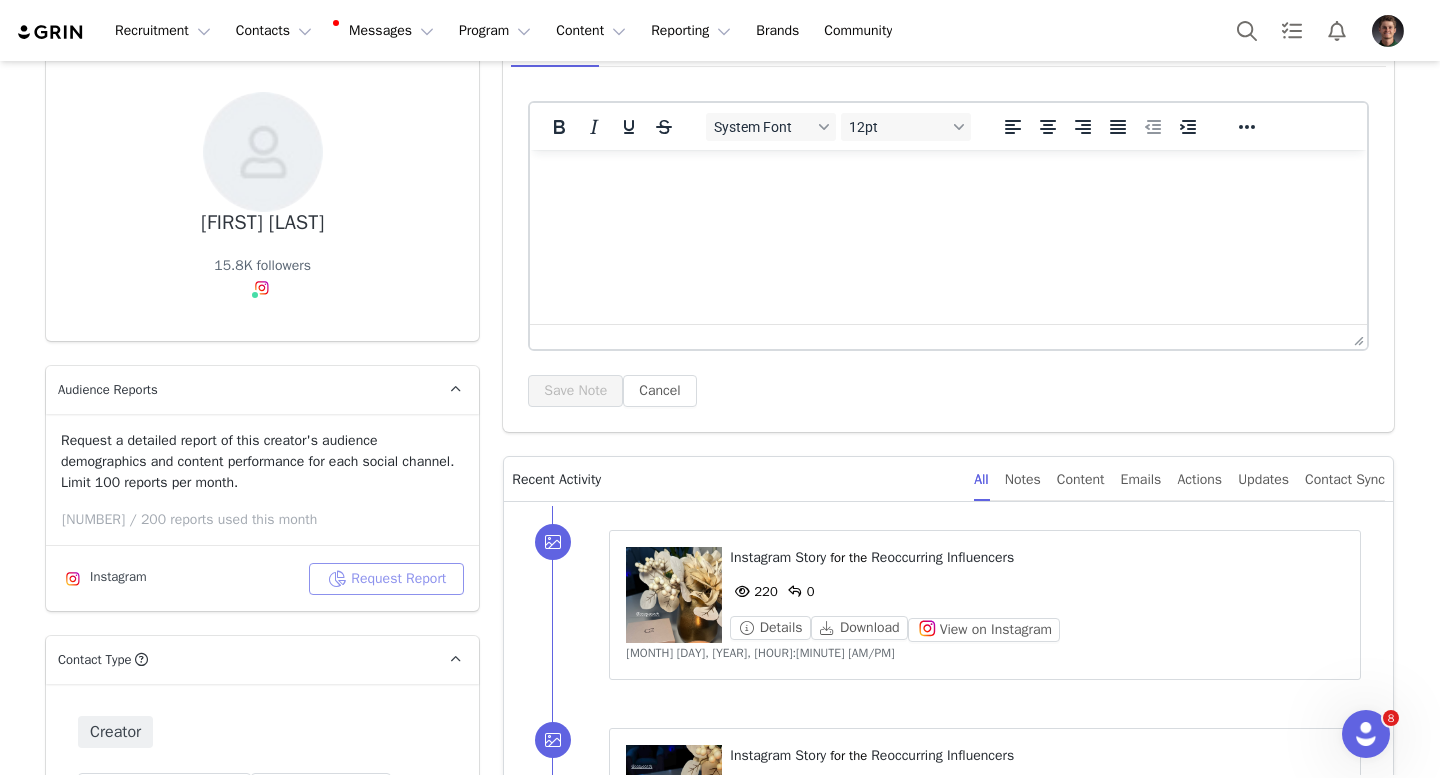 click on "Request Report" at bounding box center (386, 579) 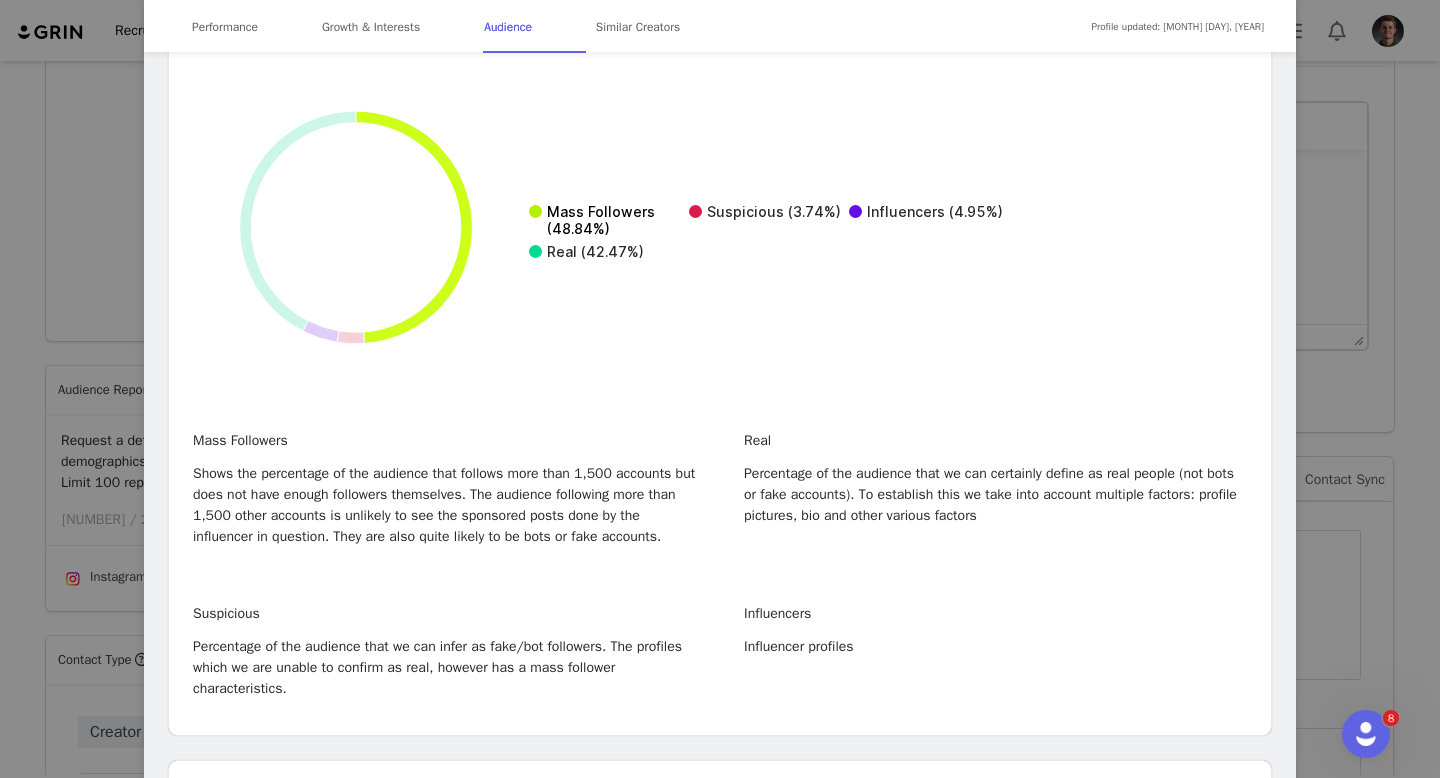 scroll, scrollTop: 4316, scrollLeft: 0, axis: vertical 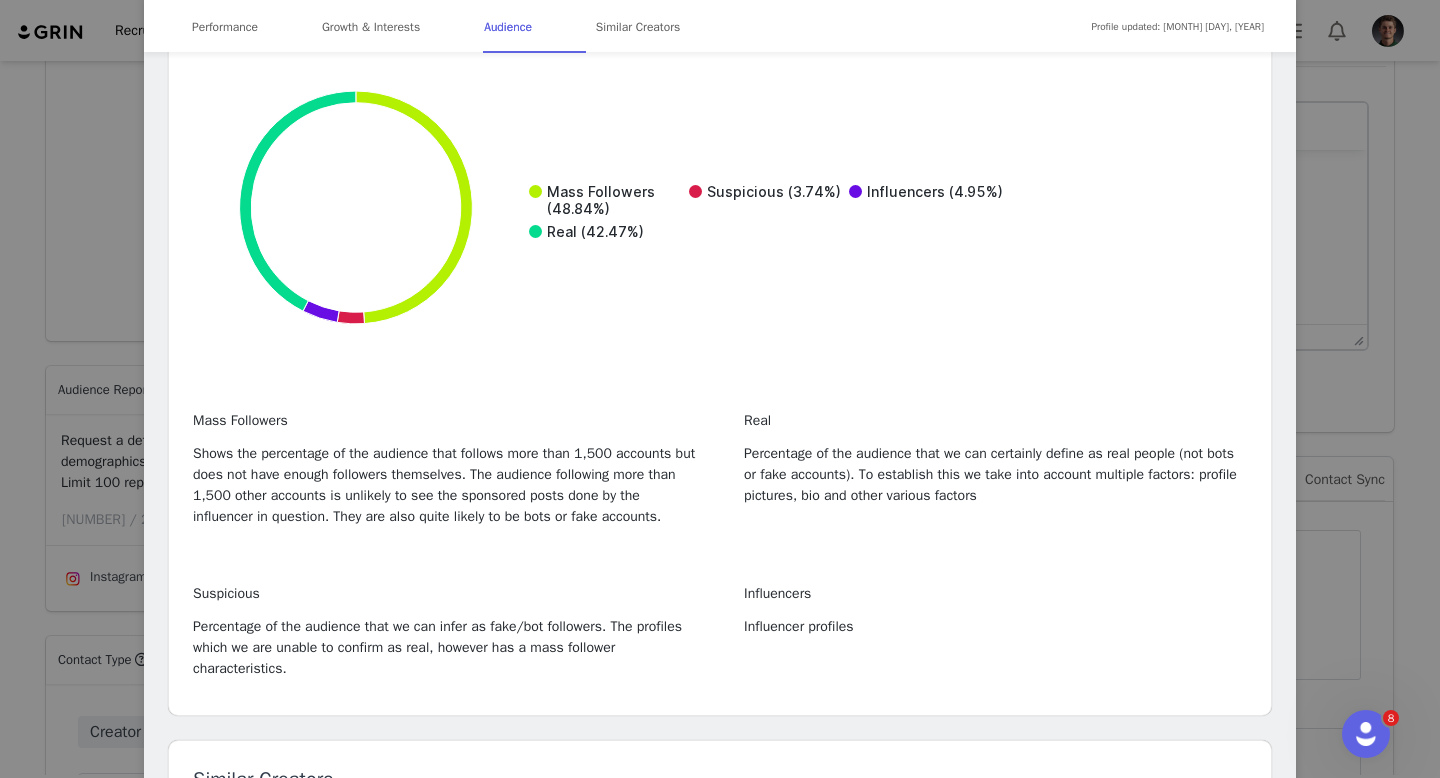 click on "Janine Lee | SF Bay Area Traveler + Foodie 💕 Verified @jetsetjanine 🫶🏽Tasty food • Epic travel • Bucketlist inspiration
📍SF Bay • 106 Countries • 128 Michelins
💌 jetsetjanine@gmail.com
👇🏽Free itineraries & expert tips Location San Francisco, California, United States Language English Age Group 35-44 Gender Female Profile updated: Jul 18, 2025 Performance Growth & Interests Audience Similar Creators Performance     15.76K Followers     0.77% Engagement Rate     36.42% Sponsored Posts Performance     122 Average Likes Per Post     76 Average Comments Per Post - Average Views Per Video     3.99K Average Views Per Reel  Top Content   Sponsored Content  Jan 22, 2025 Want a dreamy European vacation? Time to explore Croatia ✈️
📍 Croatia 🇭🇷
⛵️Explore the charmin...     474     64 May 30, 2024 Napa is more than just wine…it’s also meat! Check out the Meat Carnival @meat.carnival for an unforg...     11.8K     373 Mar 13, 2024     2.61K     118 Apr 21, 2025     1.73K" at bounding box center (720, 389) 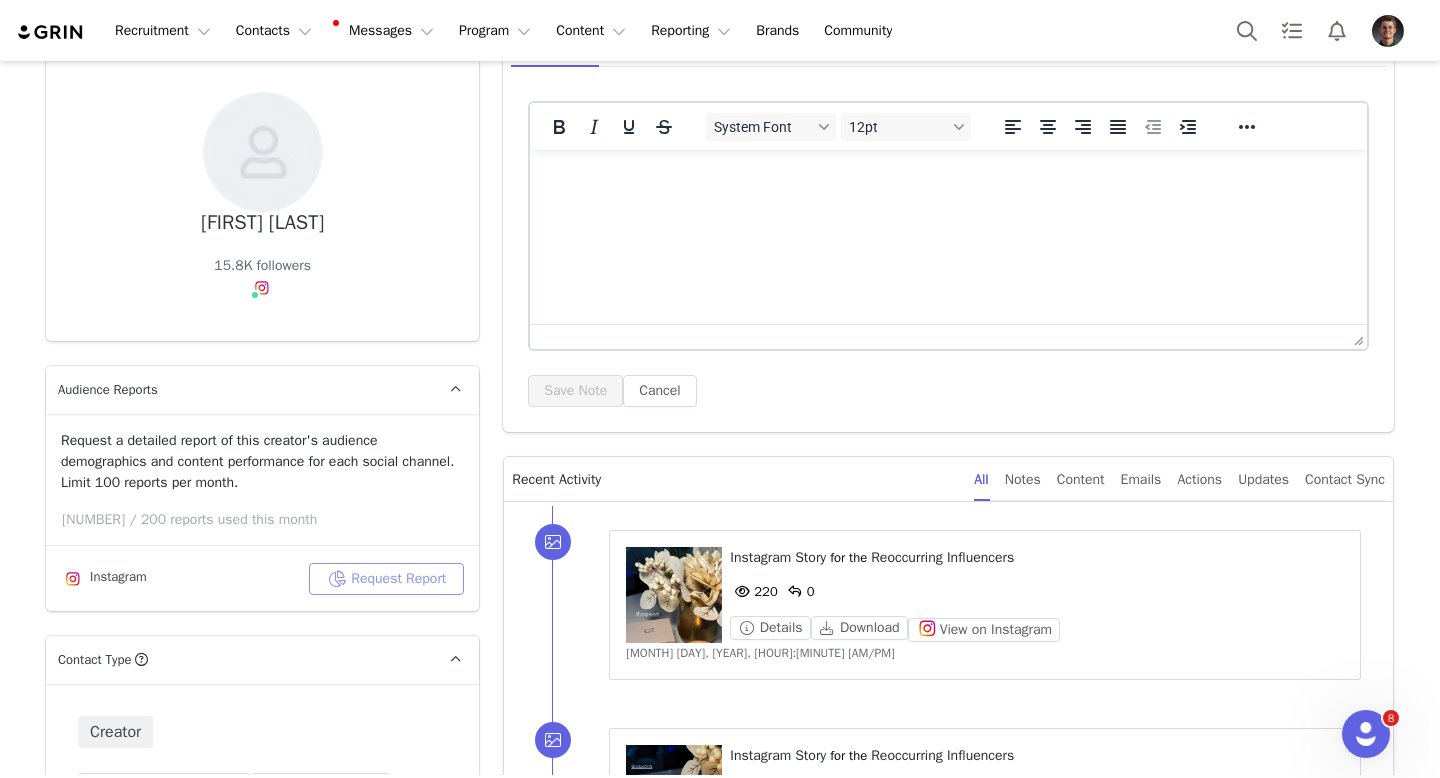 scroll, scrollTop: 0, scrollLeft: 0, axis: both 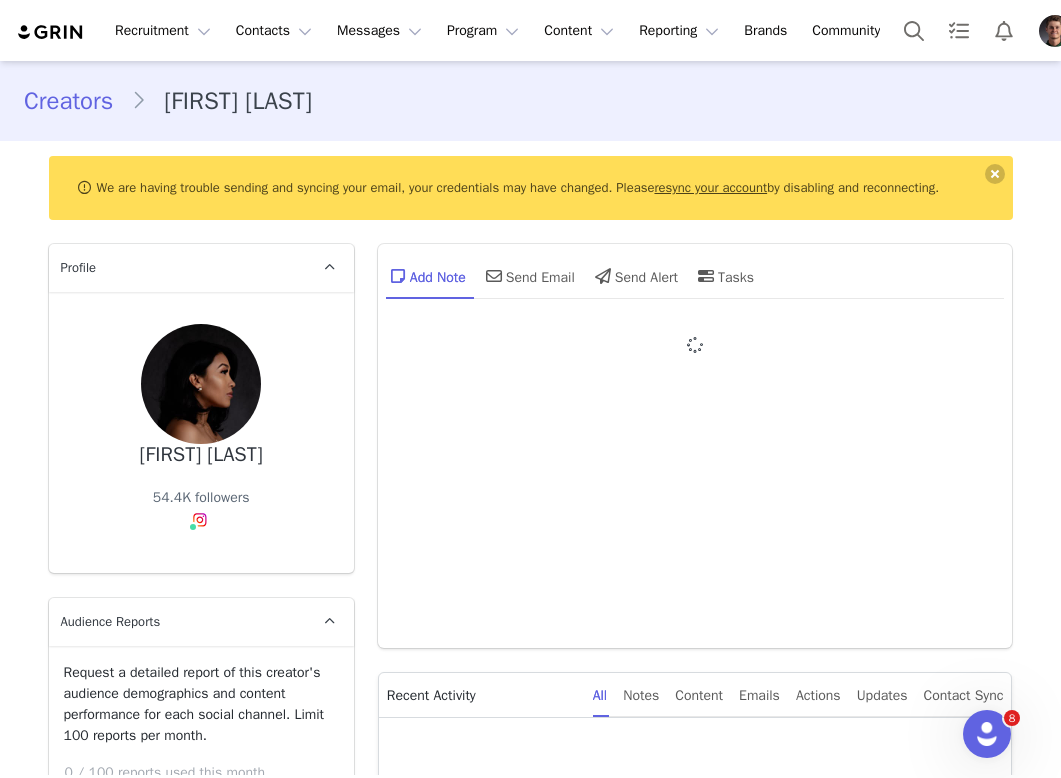 type on "+1 (United States)" 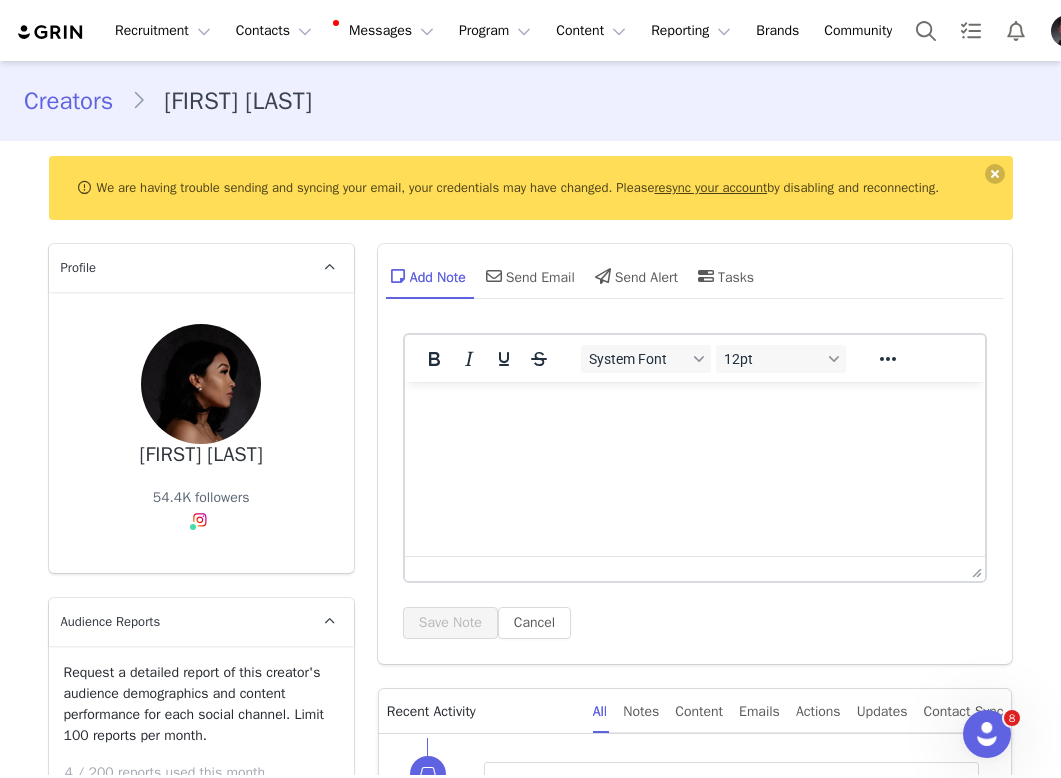 scroll, scrollTop: 0, scrollLeft: 0, axis: both 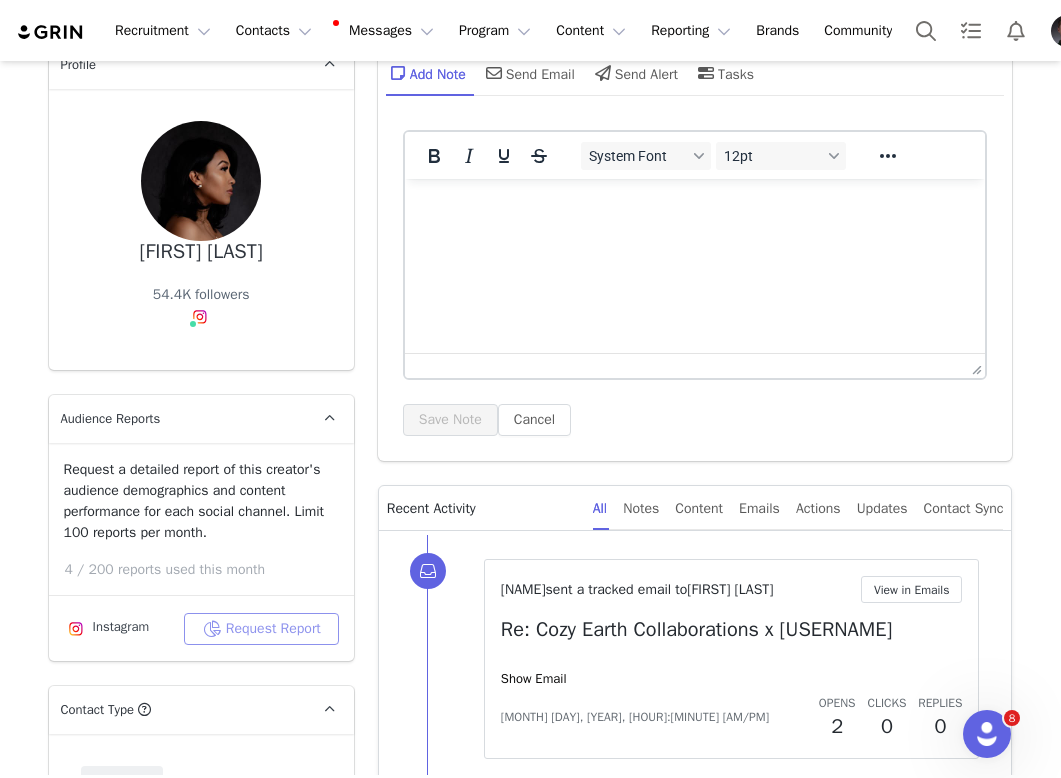 click on "Request Report" at bounding box center (261, 629) 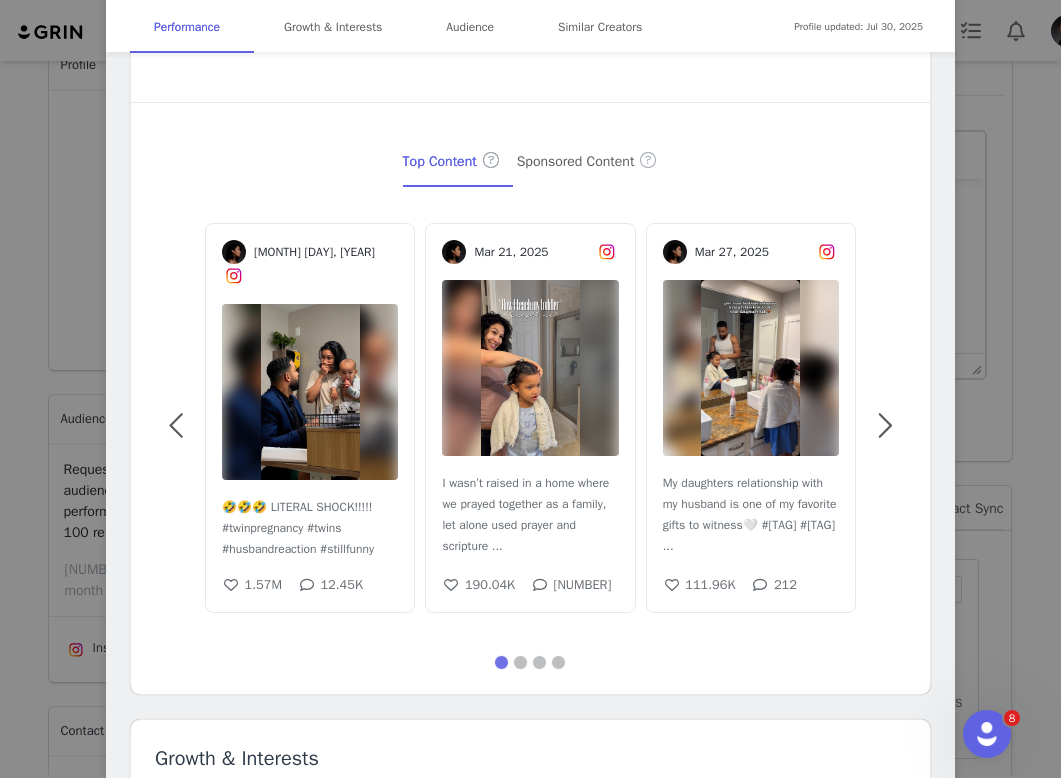 scroll, scrollTop: 326, scrollLeft: 0, axis: vertical 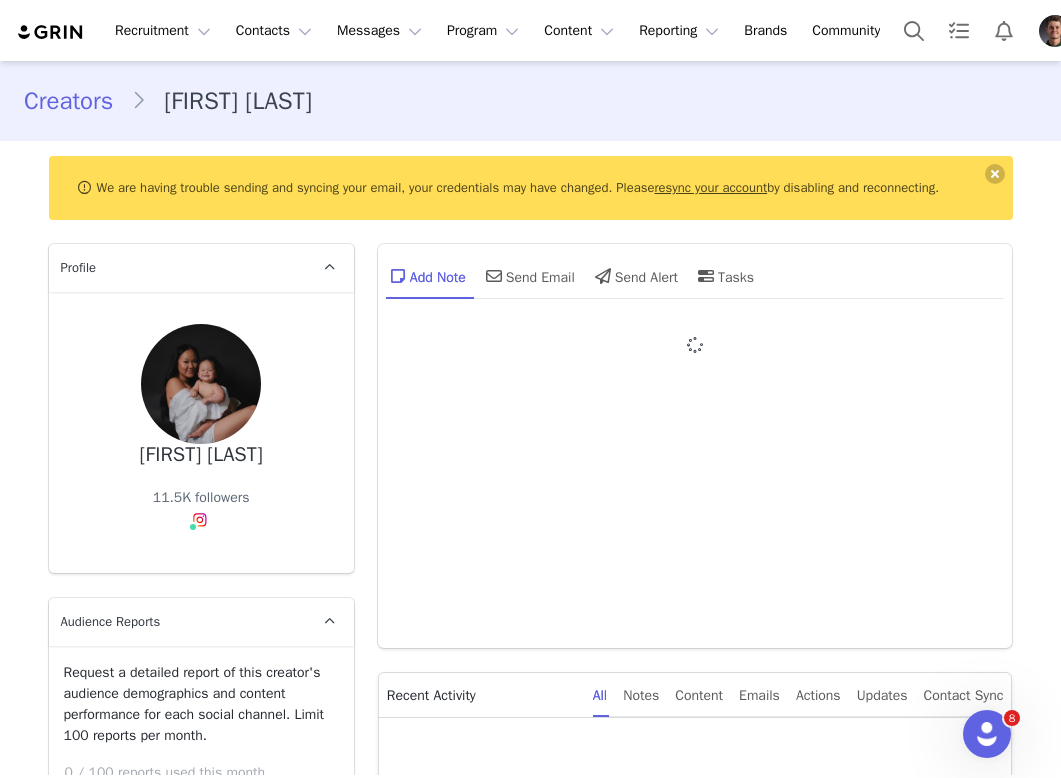 type on "+1 (United States)" 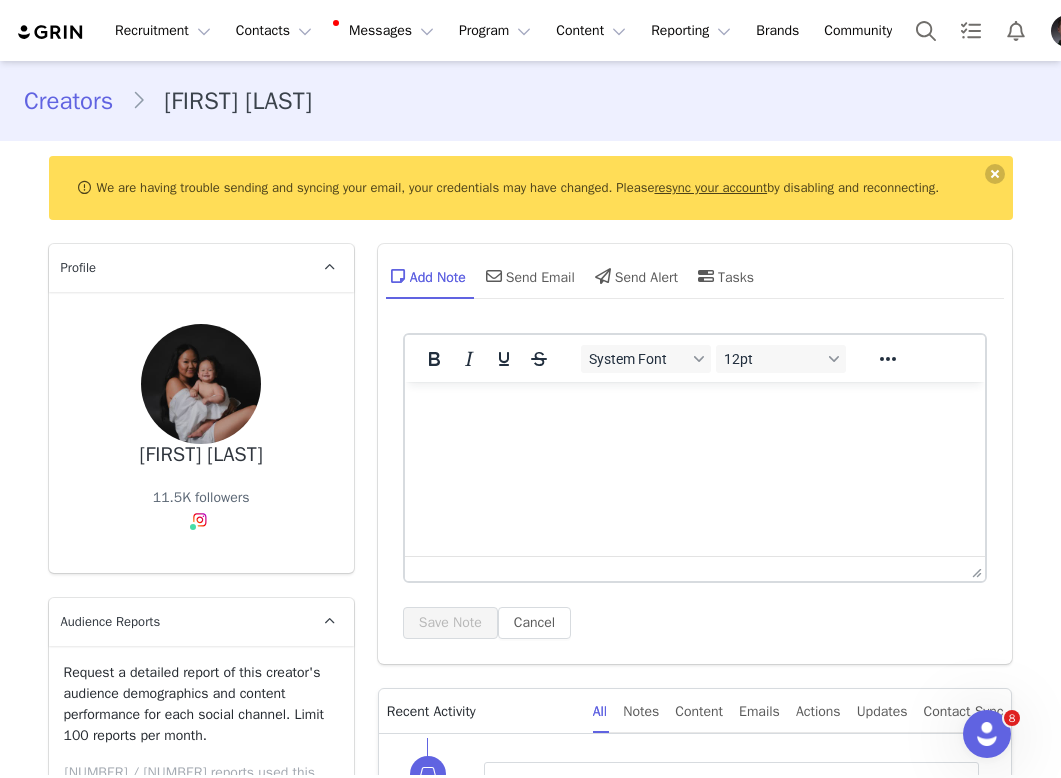 scroll, scrollTop: 0, scrollLeft: 0, axis: both 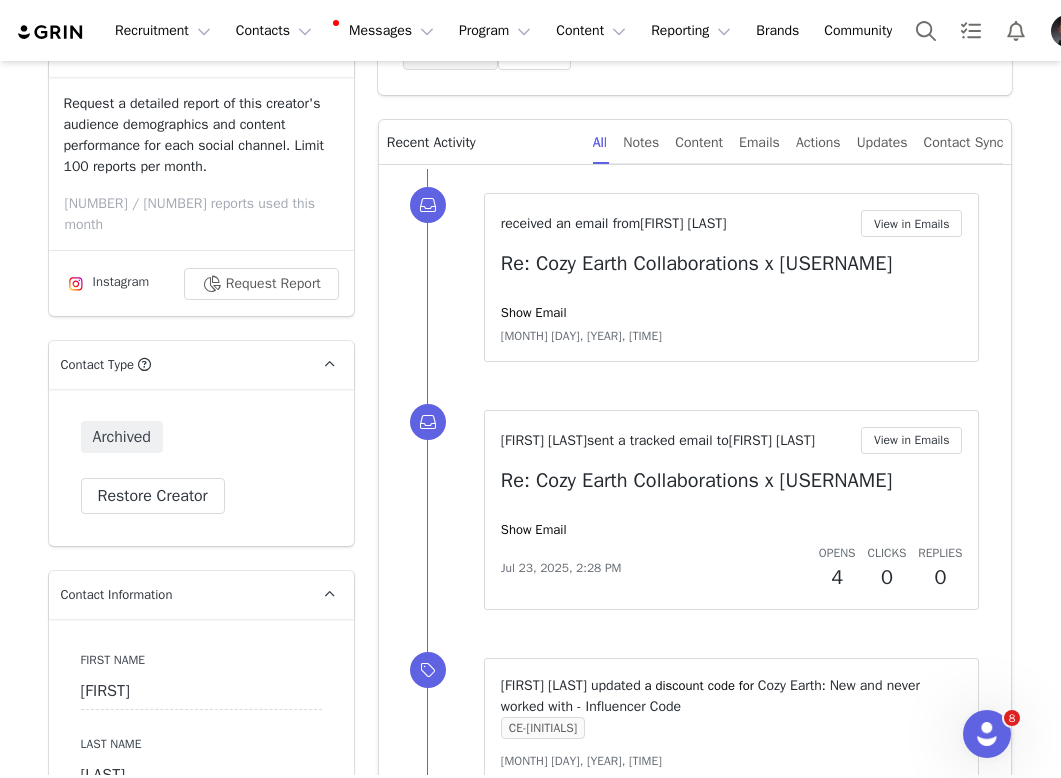 click on "Request a detailed report of this creator's audience demographics and content performance for each social channel. Limit 100 reports per month.  [NUMBER] / [NUMBER] reports used this month  Instagram          Request Report" at bounding box center (201, 196) 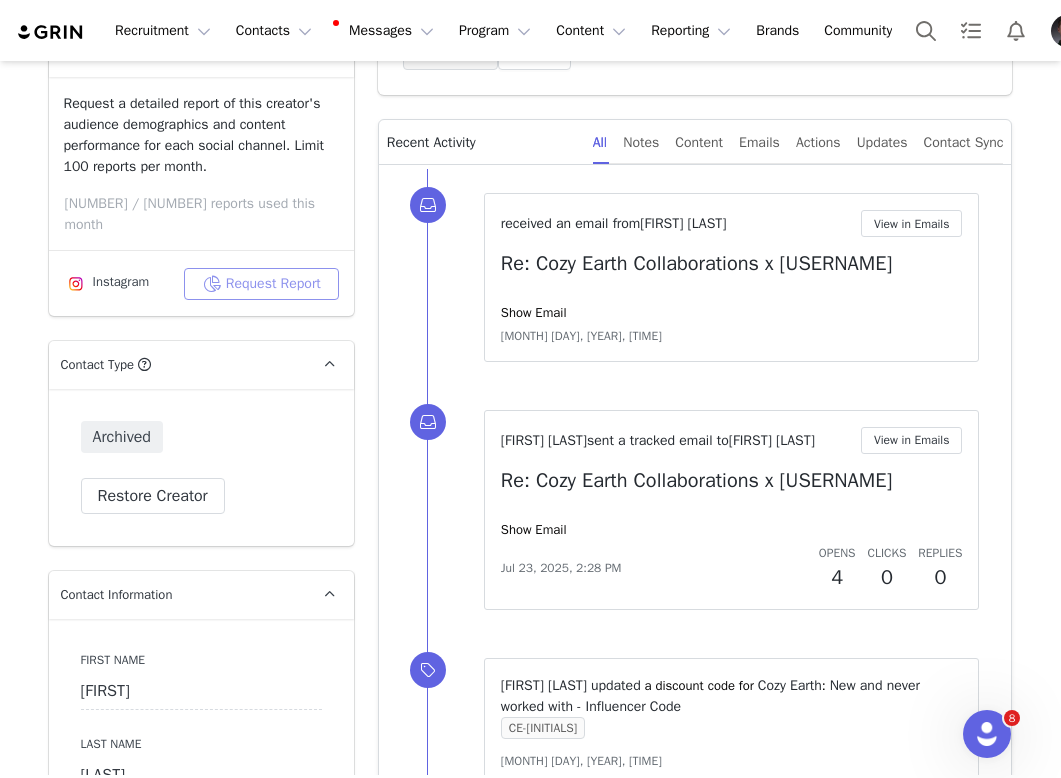 click on "Request Report" at bounding box center (261, 284) 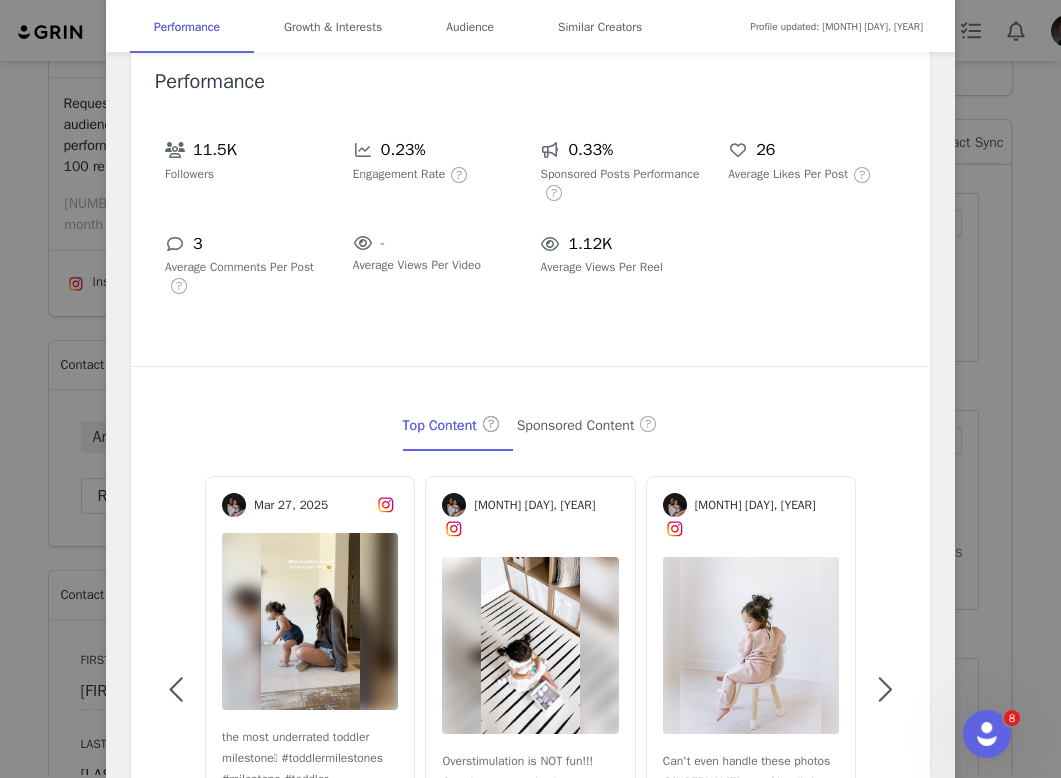 scroll, scrollTop: 0, scrollLeft: 0, axis: both 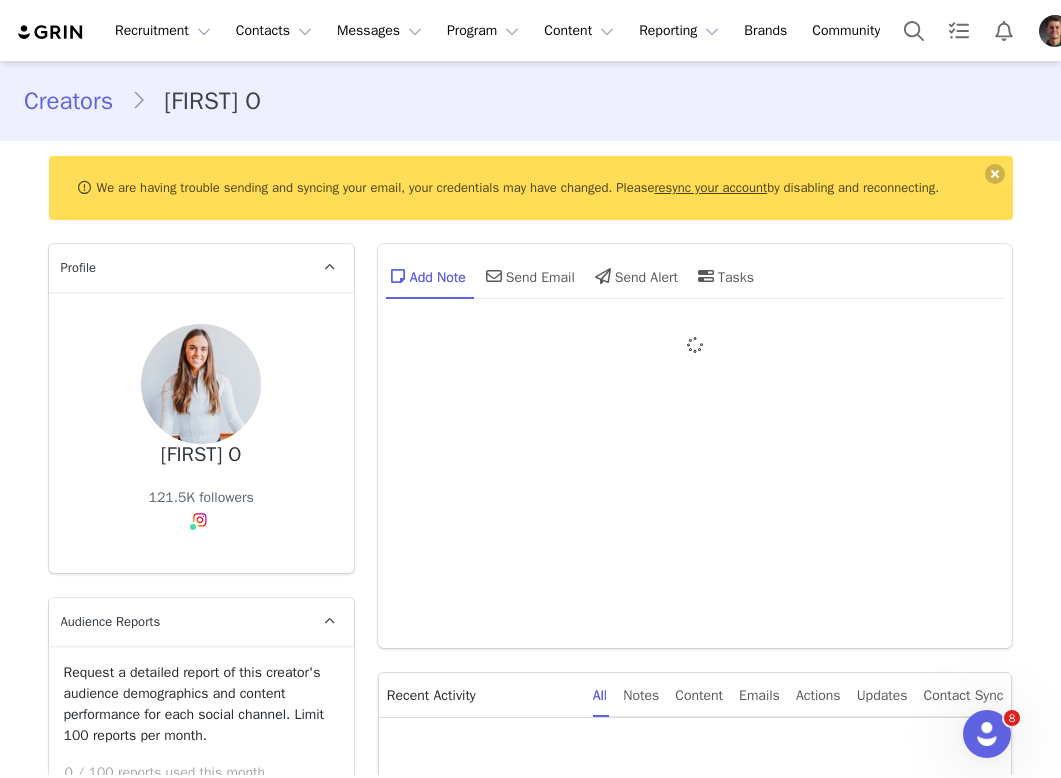 type on "+1 (United States)" 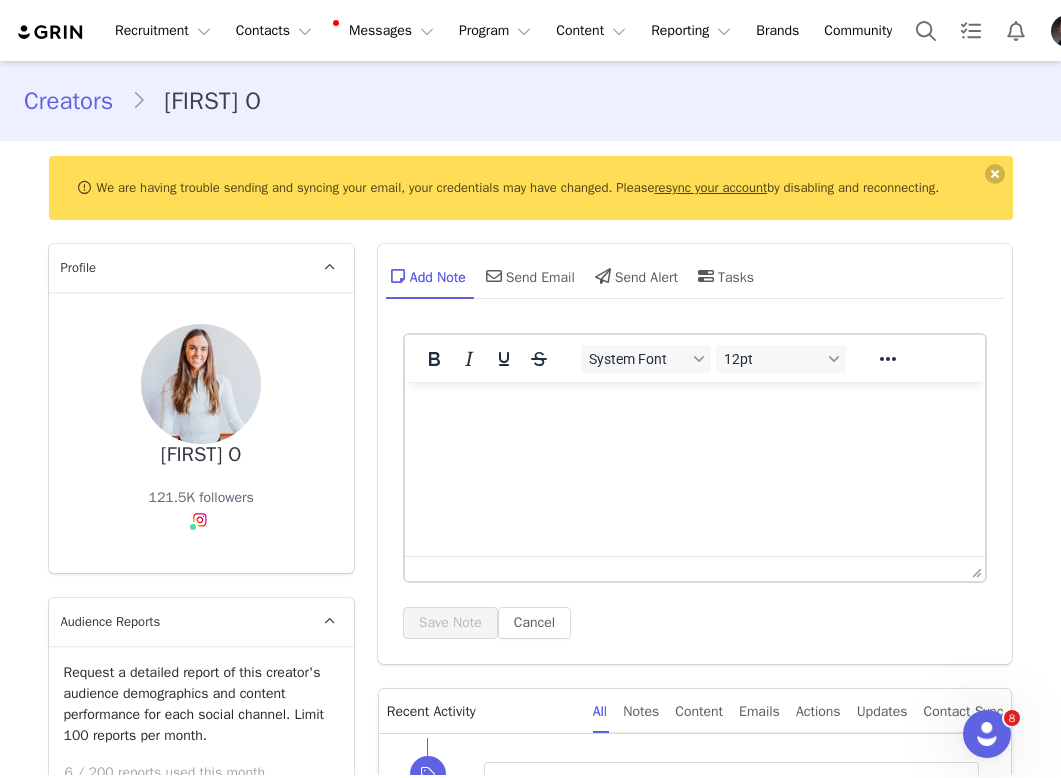 scroll, scrollTop: 0, scrollLeft: 0, axis: both 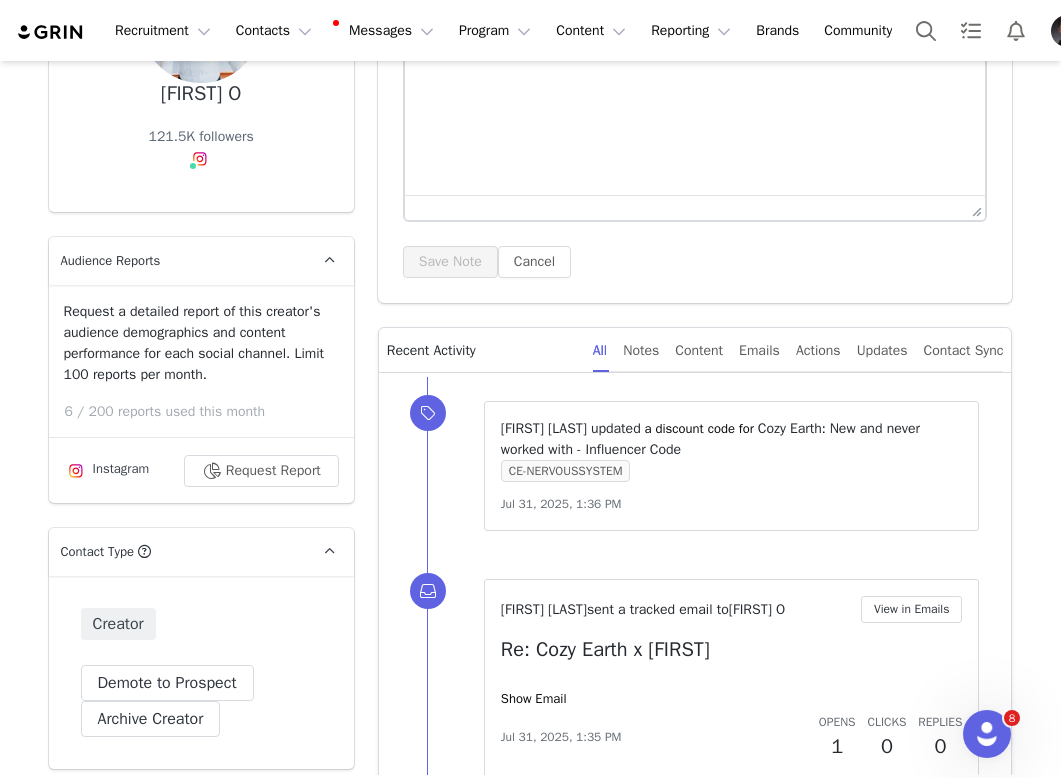 click on "Request a detailed report of this creator's audience demographics and content performance for each social channel. Limit 100 reports per month.  6 / 200 reports used this month  Instagram          Request Report" at bounding box center [201, 394] 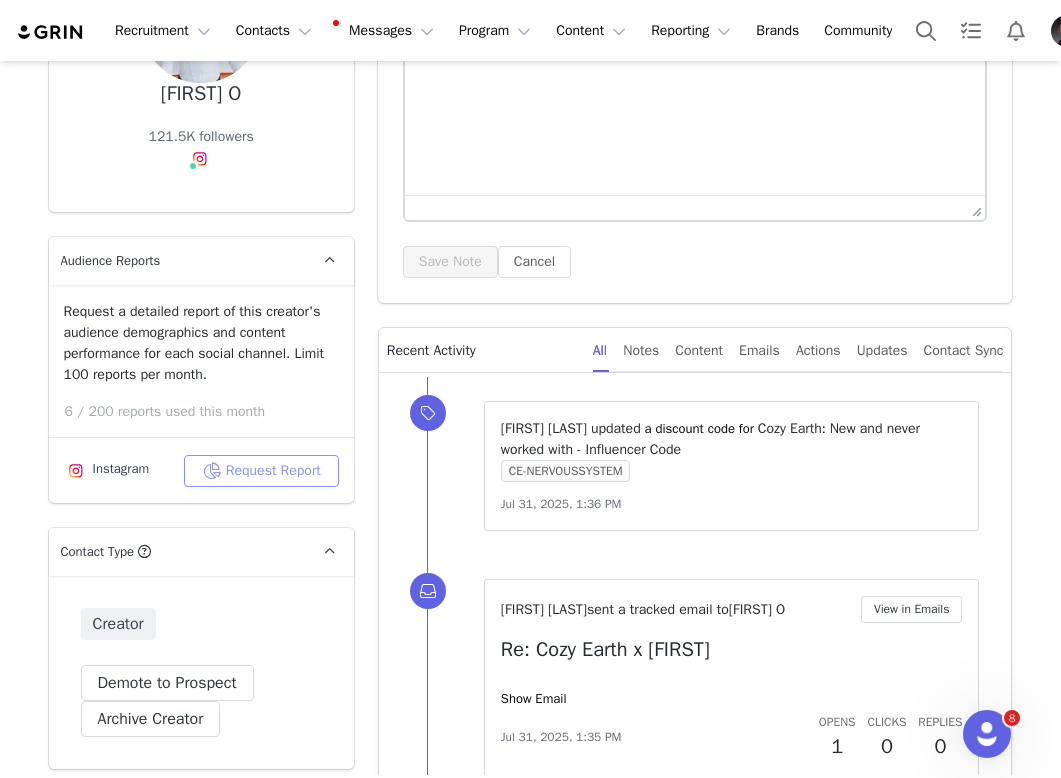click on "Request Report" at bounding box center (261, 471) 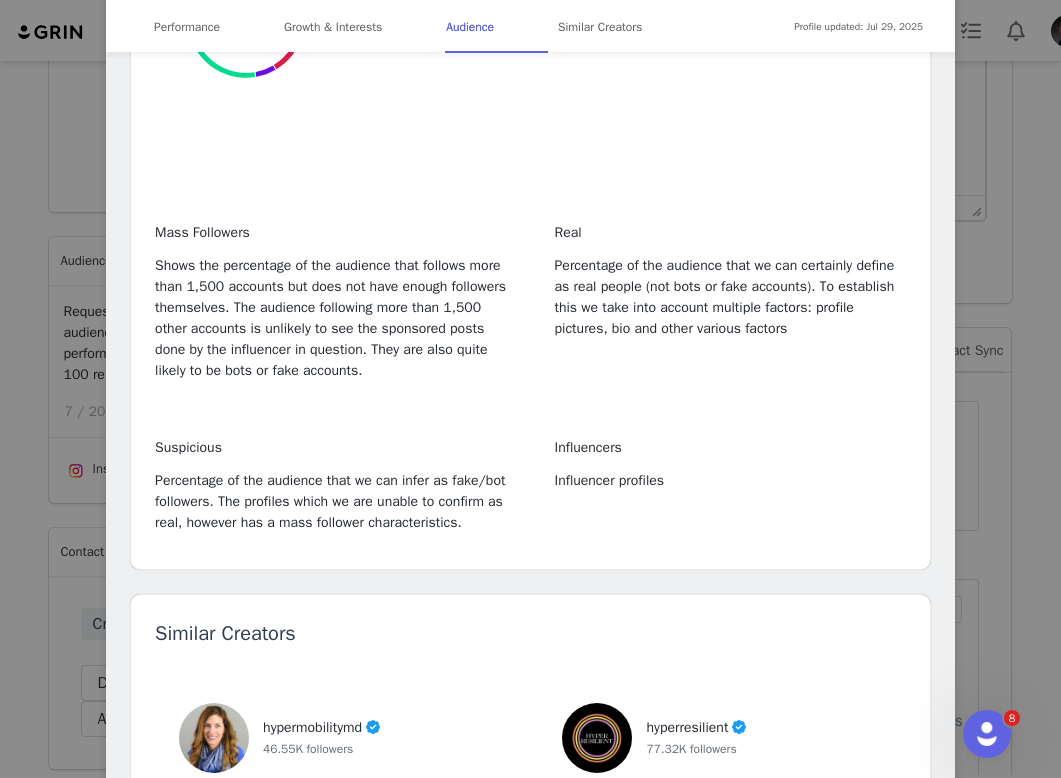 scroll, scrollTop: 4767, scrollLeft: 0, axis: vertical 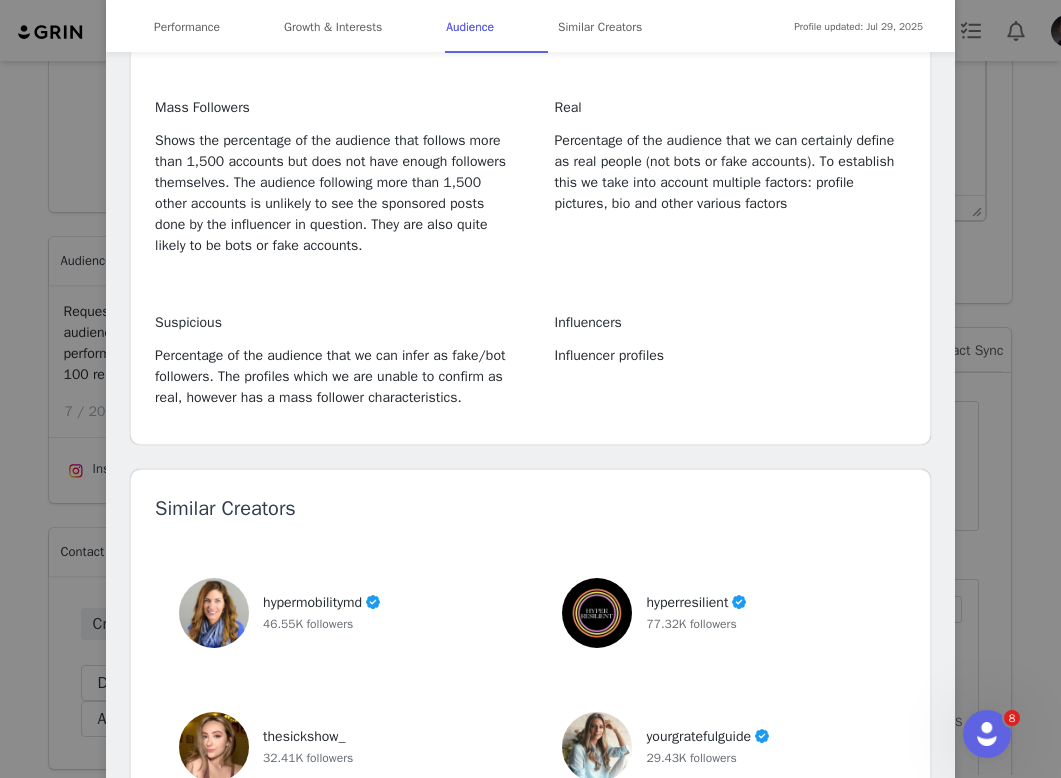 click on "kasey | the nervous system OT @thenervoussystem.ot KASEY | MS, OTR/L, RYT
🤍nervous system occupational therapist
🌊chronic pain | hypermobility | dysautonomia | MCAS
🌈 kasey@evoqmanagement.com Location Charleston, South Carolina, United States Language English Age Group 18-24 Gender Female Profile updated: Jul 29, 2025 Performance Growth & Interests Audience Similar Creators Performance     122.42K Followers     0.84% Engagement Rate - Sponsored Posts Performance     1.03K Average Likes Per Post     30 Average Comments Per Post - Average Views Per Video     59.6K Average Views Per Reel  Top Content  Jun 20, 2025 ✨hypermobility and high sensitivty✨
on friday facts with kasey
like & follow for part ✌🏽
Histam...     6.01K     177 Apr 29, 2025 The waitlist for the psoas release for nervous system regulation program is in my bio :)
How the p...     49.17K     212 May 11, 2025 I don’t believe in stretching & I’m a yoga teacher 🙃⬇️
Nerves hate being stretched because they’re..." at bounding box center [530, 389] 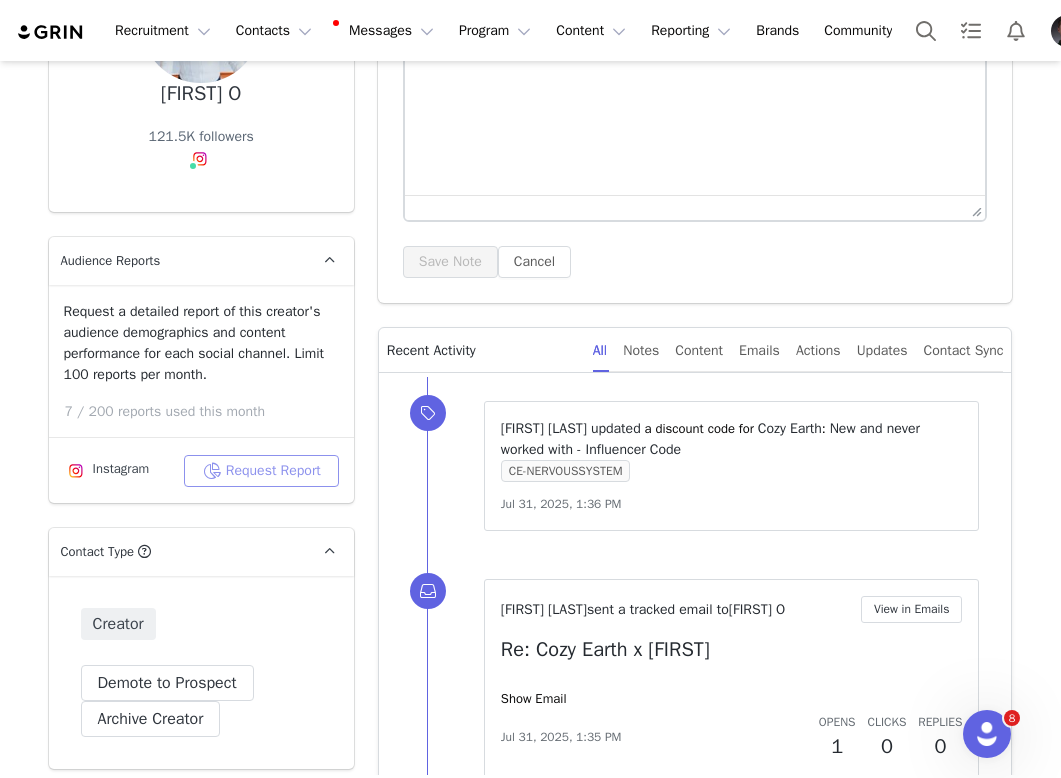 scroll, scrollTop: 0, scrollLeft: 0, axis: both 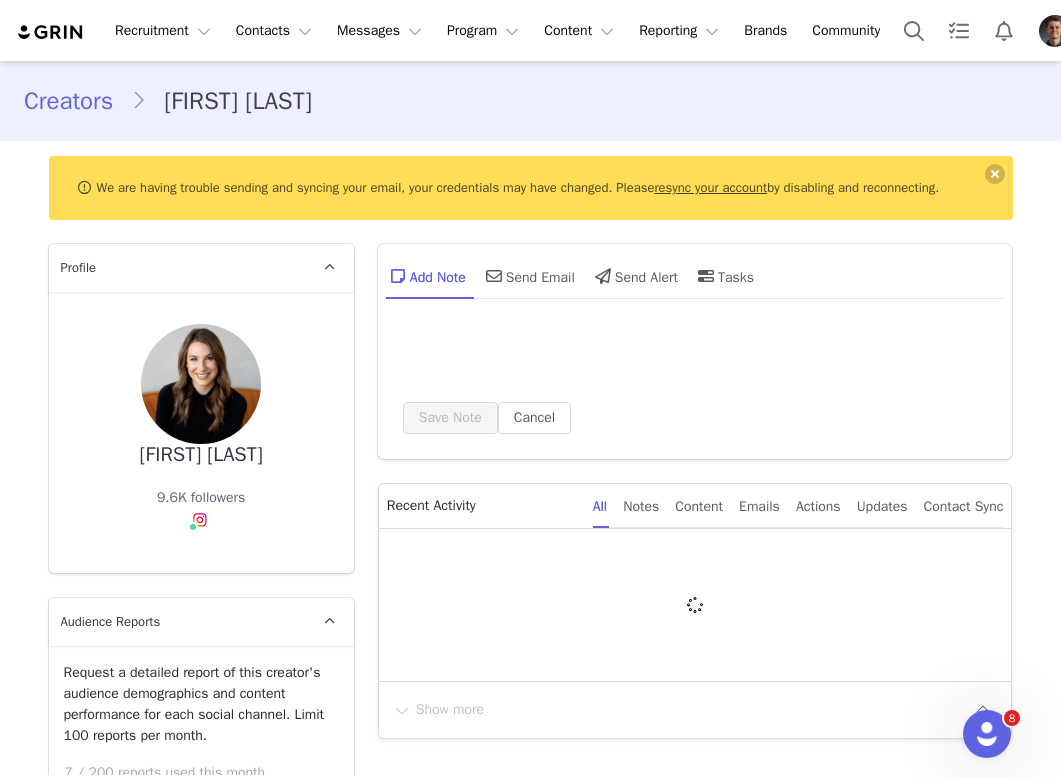 type on "+1 (United States)" 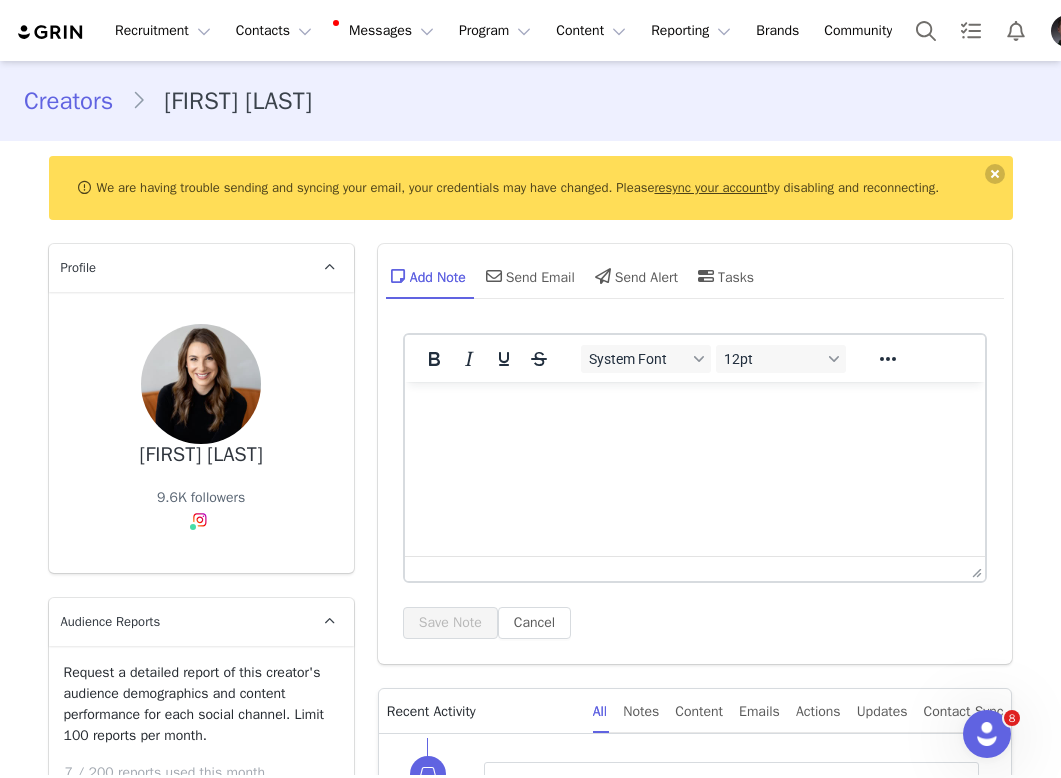 scroll, scrollTop: 0, scrollLeft: 0, axis: both 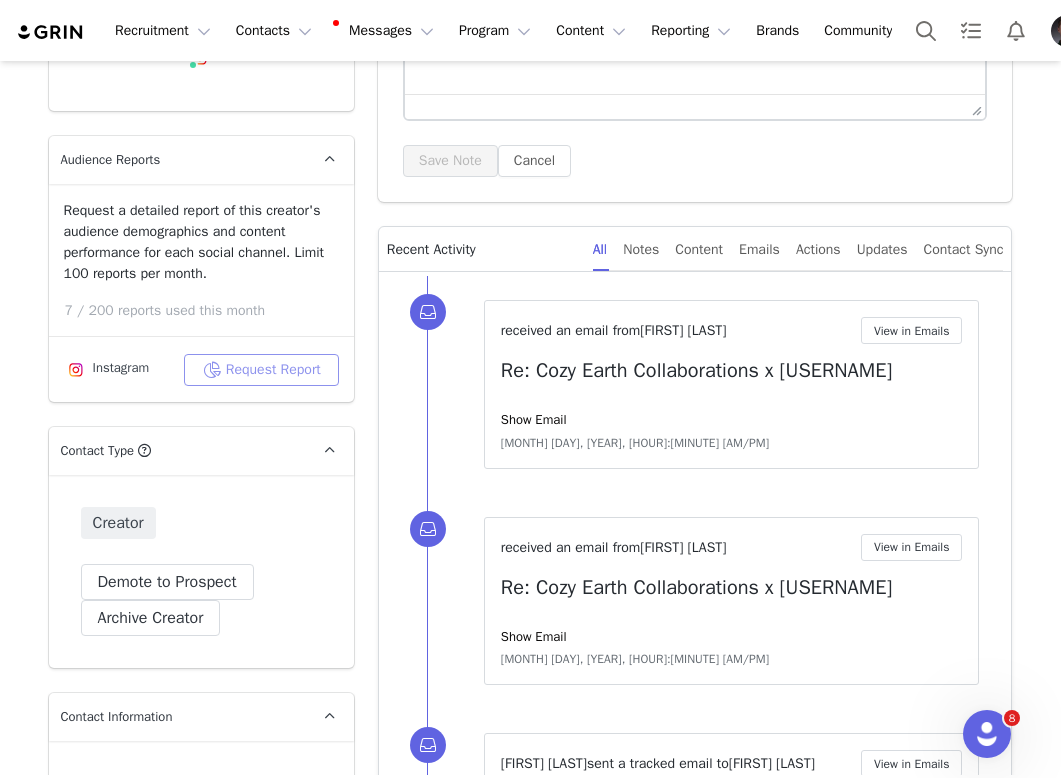 click on "Request Report" at bounding box center [261, 370] 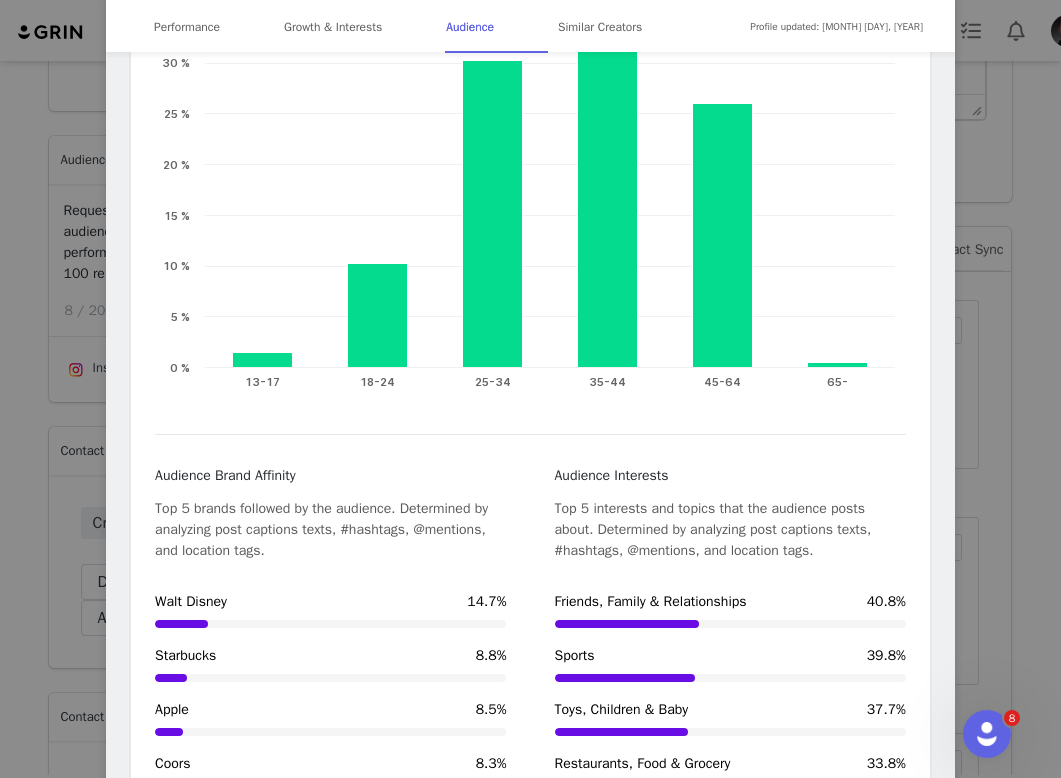 scroll, scrollTop: 2676, scrollLeft: 0, axis: vertical 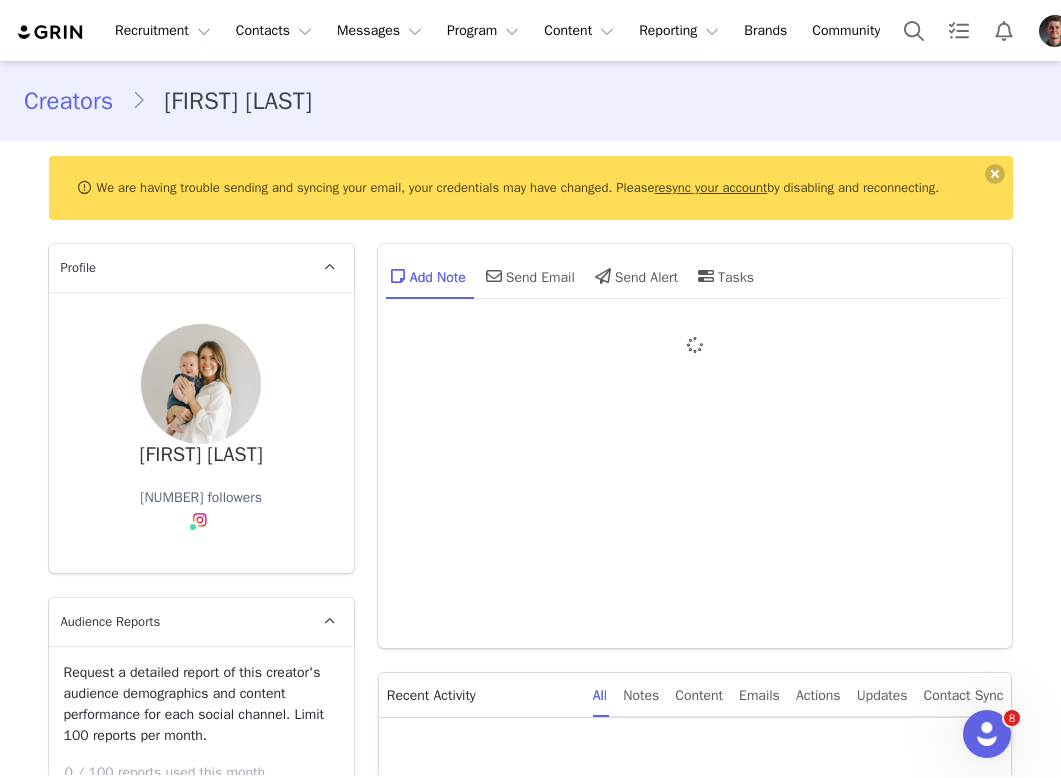 type on "+1 (United States)" 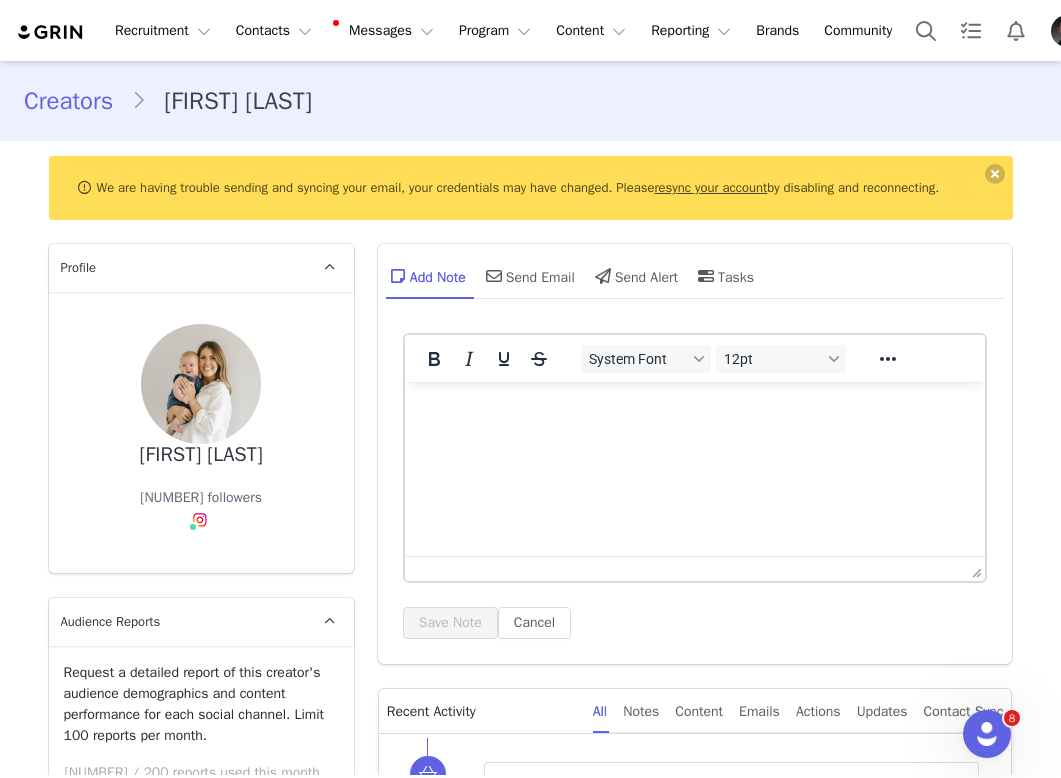 scroll, scrollTop: 0, scrollLeft: 0, axis: both 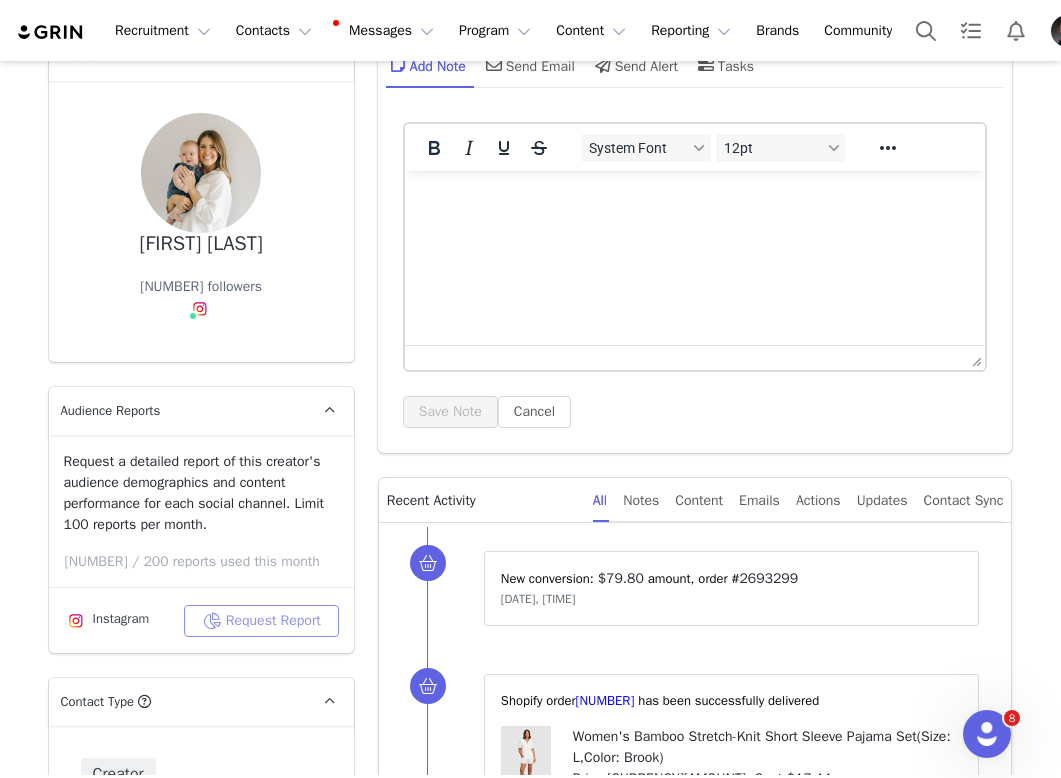 click on "Request Report" at bounding box center [261, 621] 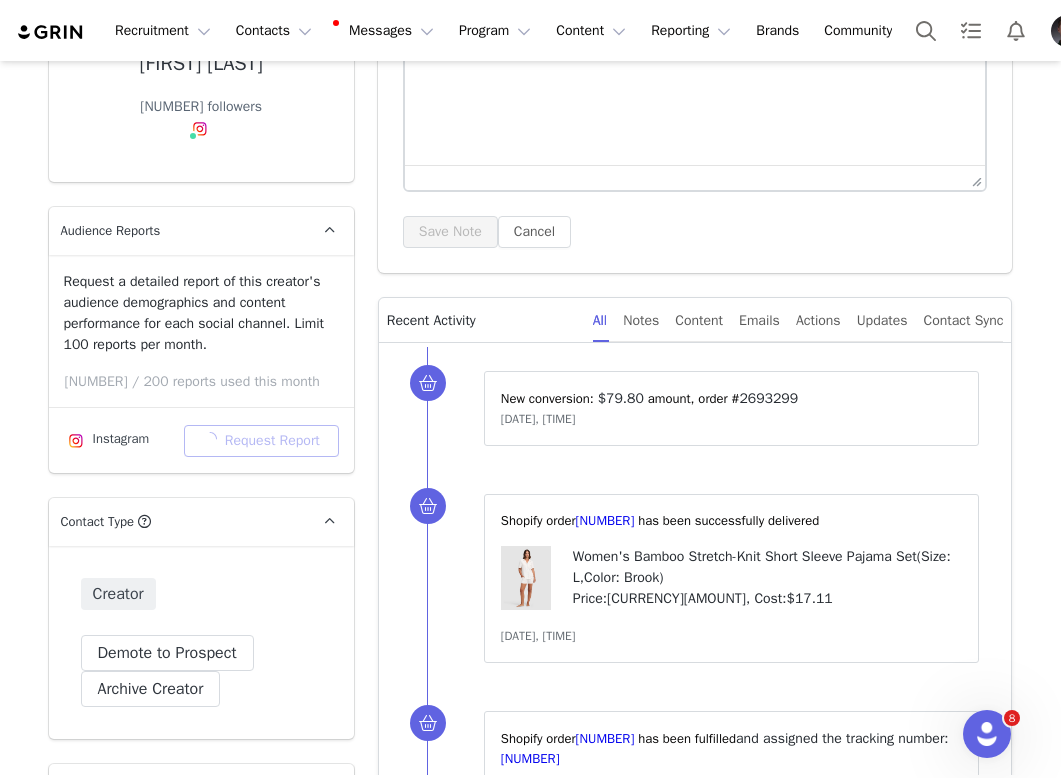 scroll, scrollTop: 392, scrollLeft: 0, axis: vertical 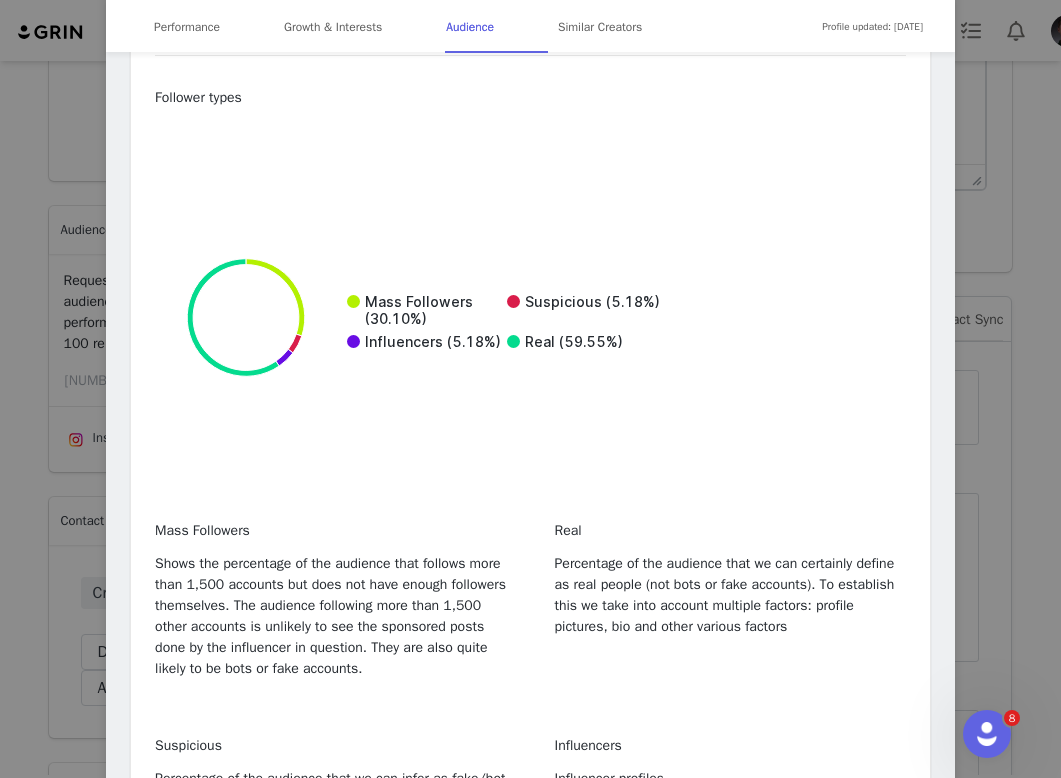 click on "Holly Fischer Verified @hollykfischer_ 🩵 first time mom
✨ sharing my positive motherhood journey
vlogs | motherhood | traveling with baby
📧: hollykfischer@currentsmgmt.com Location New York, United States Language English Age Group - Gender Female Profile updated: Jul 18, 2025 Performance Growth & Interests Audience Similar Creators Performance     116.17K Followers     2.81% Engagement Rate     21.40% Sponsored Posts Performance     3.27K Average Likes Per Post     37 Average Comments Per Post - Average Views Per Video     113.88K Average Views Per Reel  Top Content   Sponsored Content  May 06, 2025 I would rather just get nothing done thank you very much
#momlife #contactnap #newmom #firsttimemo...     23.34K     61 May 25, 2025 we love supportive grandparents 🙌🏼💪🏼 PLS COMMENT AND TELL THEM THEY KILLED IT!!!!!
#FirstTimeG...     511.7K     3.54K May 18, 2025 breastfeeding is normal👏🏼👏🏼👏🏼
#NormalizeBreastfeeding #BreastfeedingIsNormal #MomLife #Nursin..." at bounding box center (530, 389) 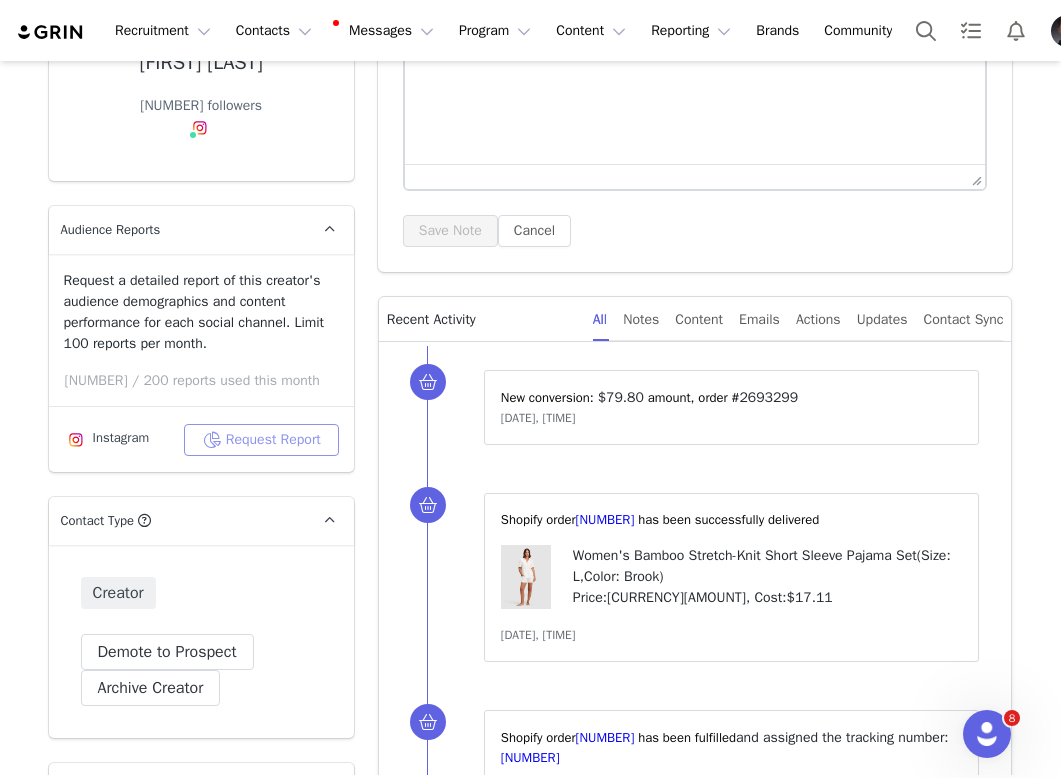 scroll, scrollTop: 0, scrollLeft: 0, axis: both 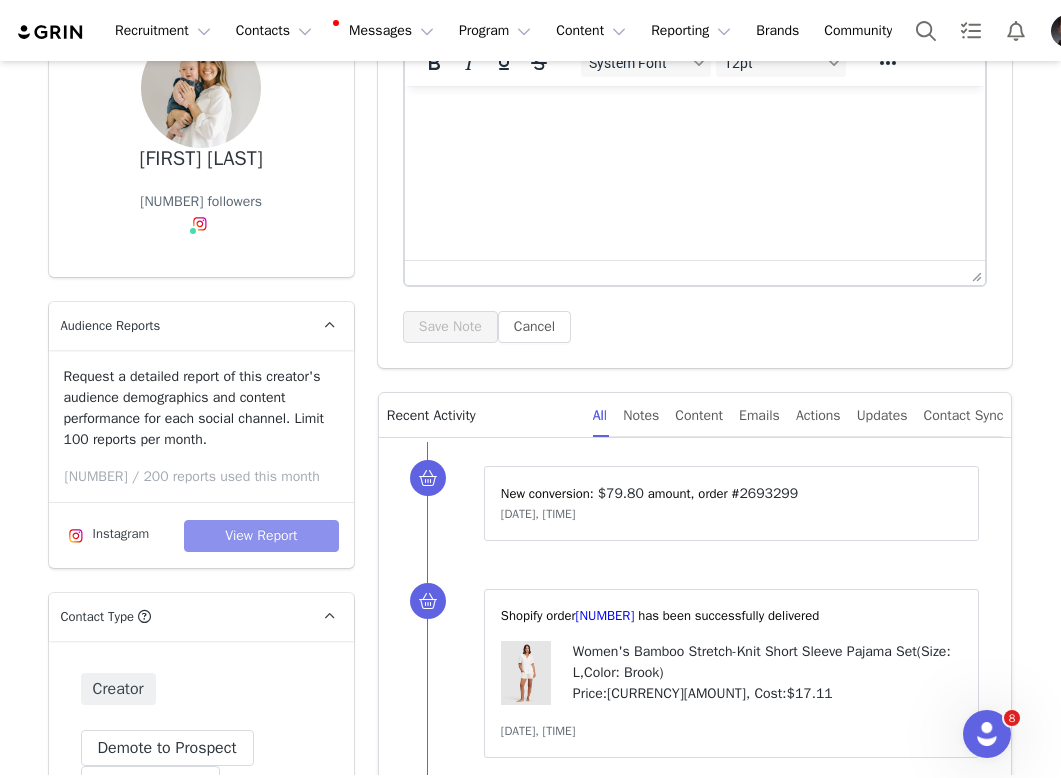 click on "View Report" at bounding box center (261, 536) 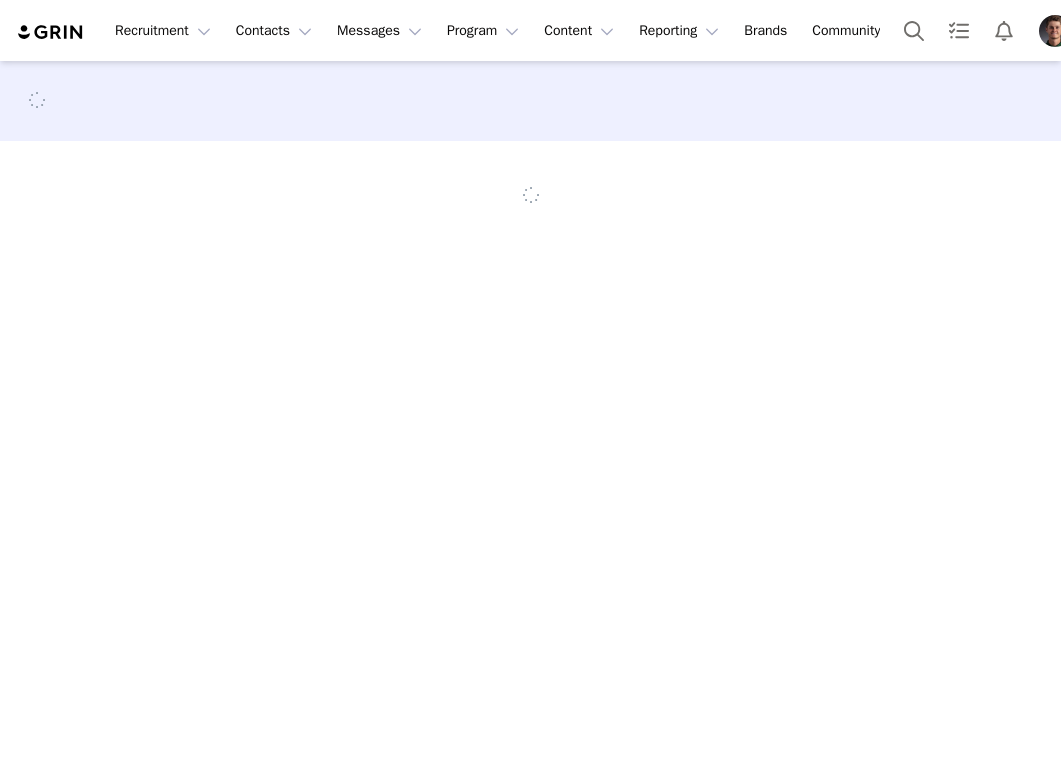 scroll, scrollTop: 0, scrollLeft: 0, axis: both 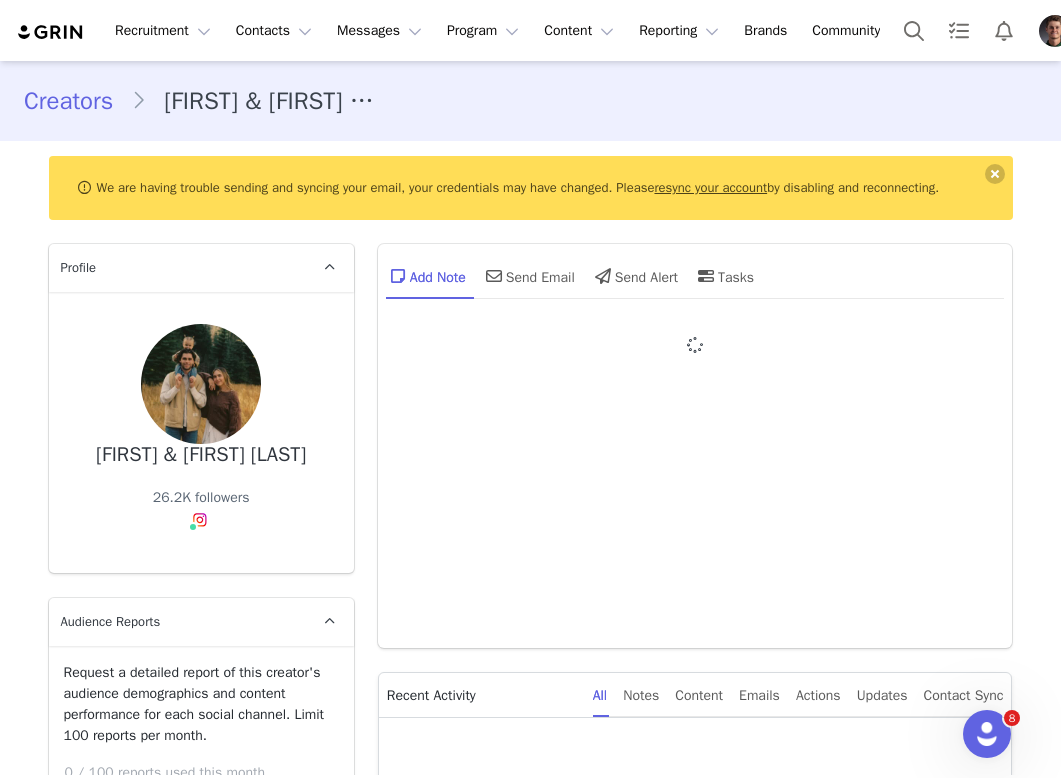 type on "+1 (United States)" 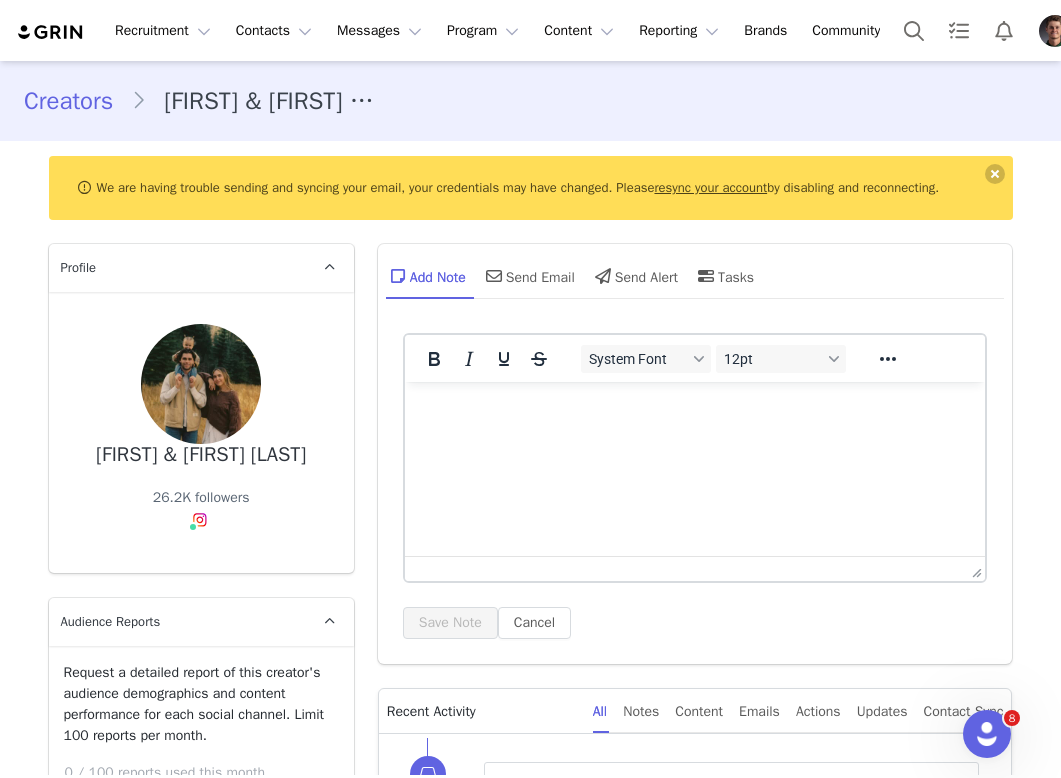 scroll, scrollTop: 0, scrollLeft: 0, axis: both 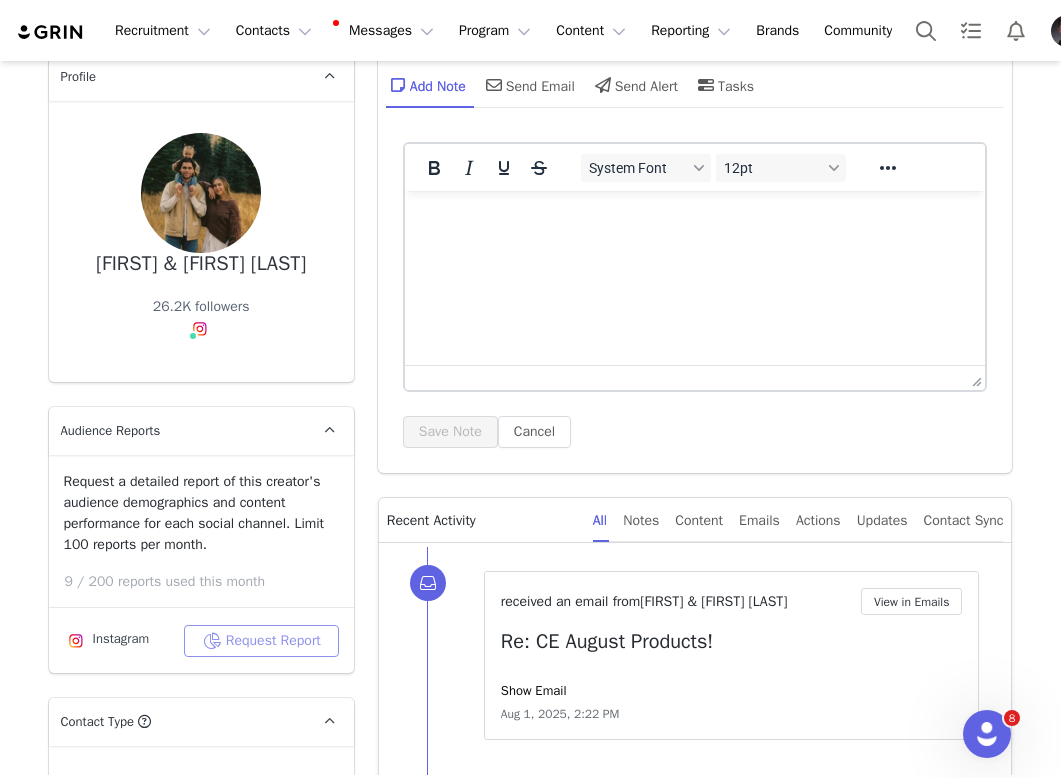click on "Request Report" at bounding box center [261, 641] 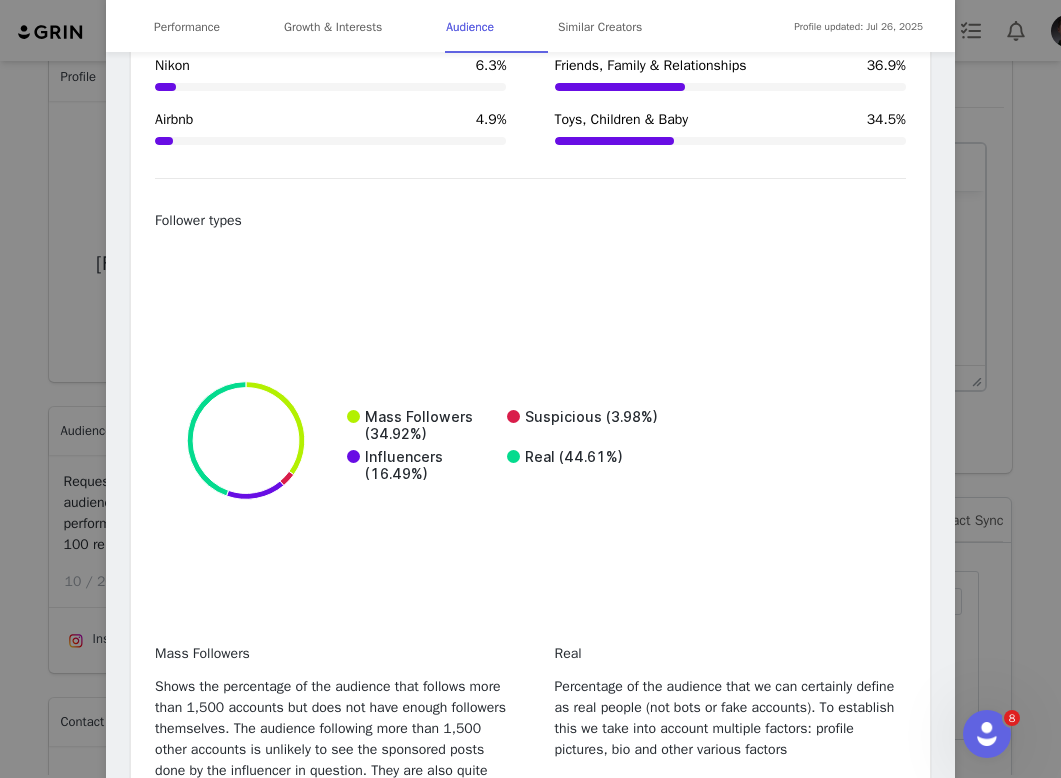 scroll, scrollTop: 4288, scrollLeft: 0, axis: vertical 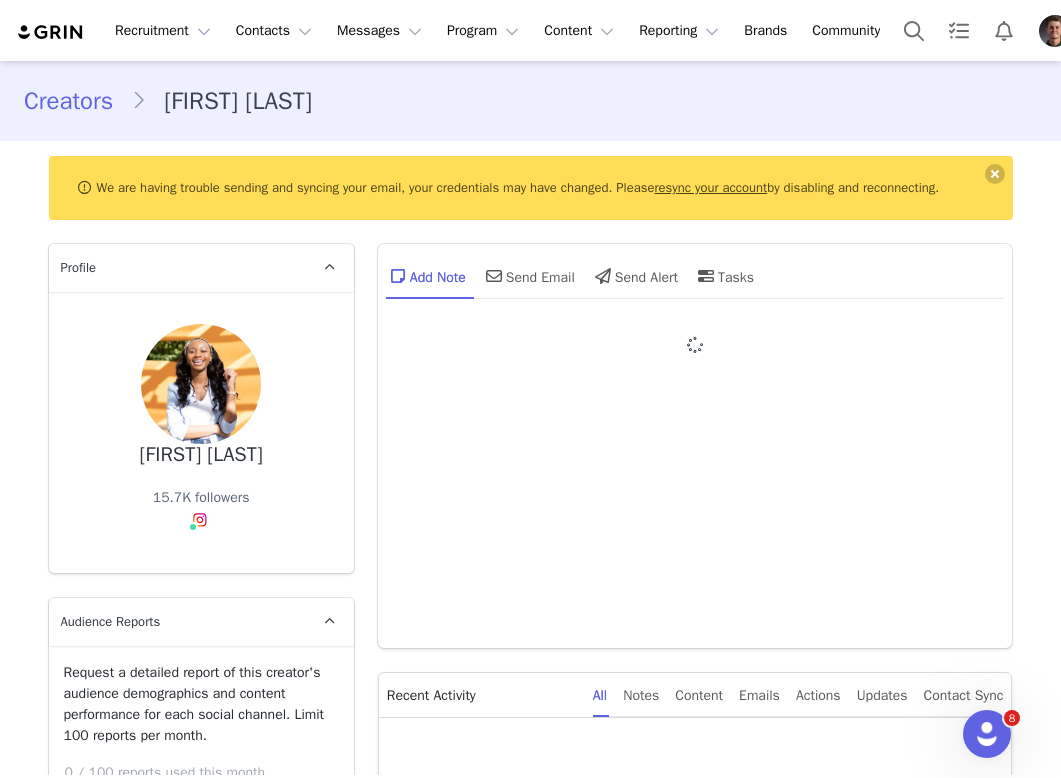type on "+1 (United States)" 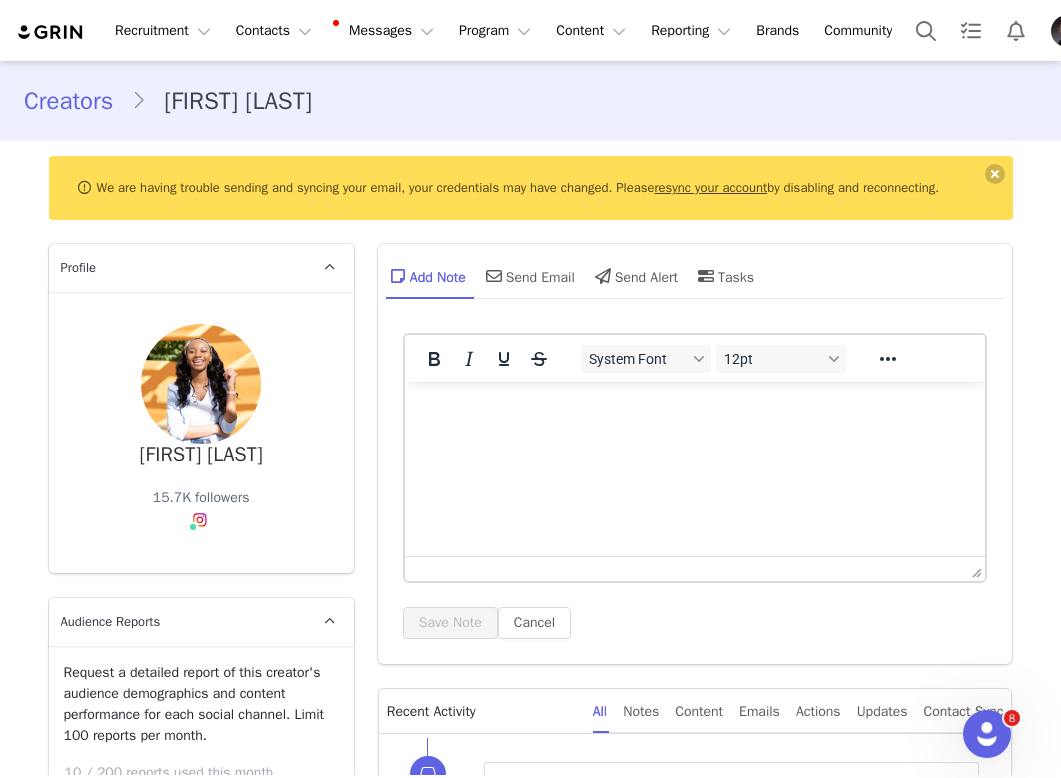 scroll, scrollTop: 0, scrollLeft: 0, axis: both 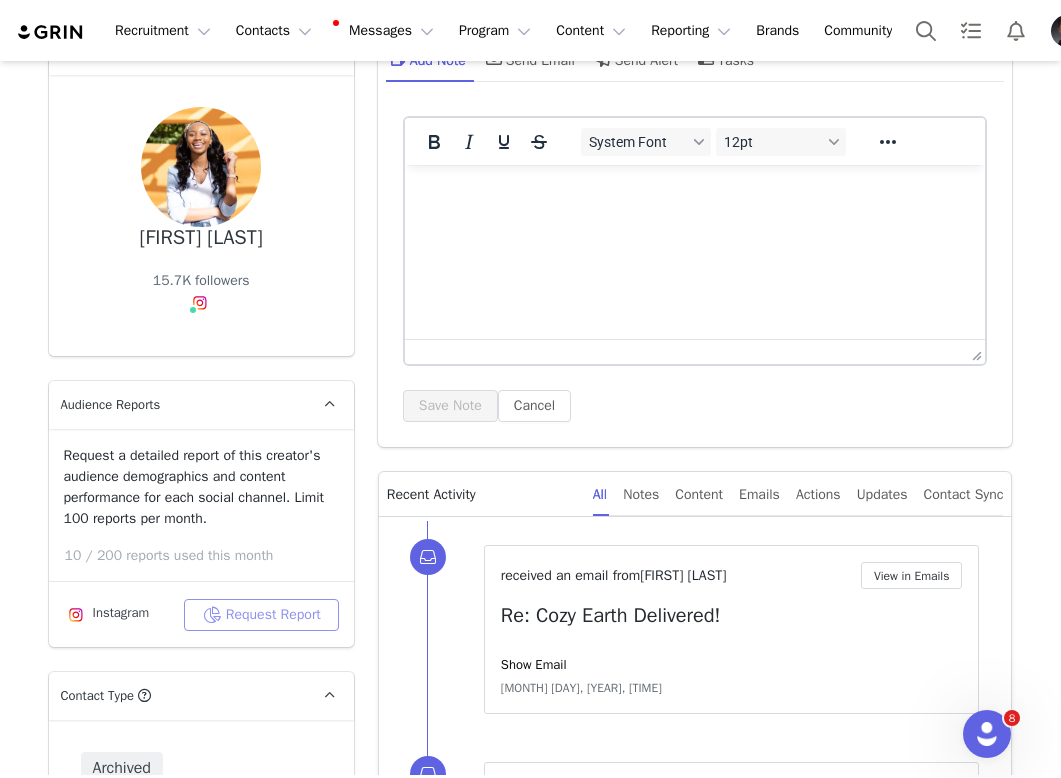 click on "Request Report" at bounding box center (261, 615) 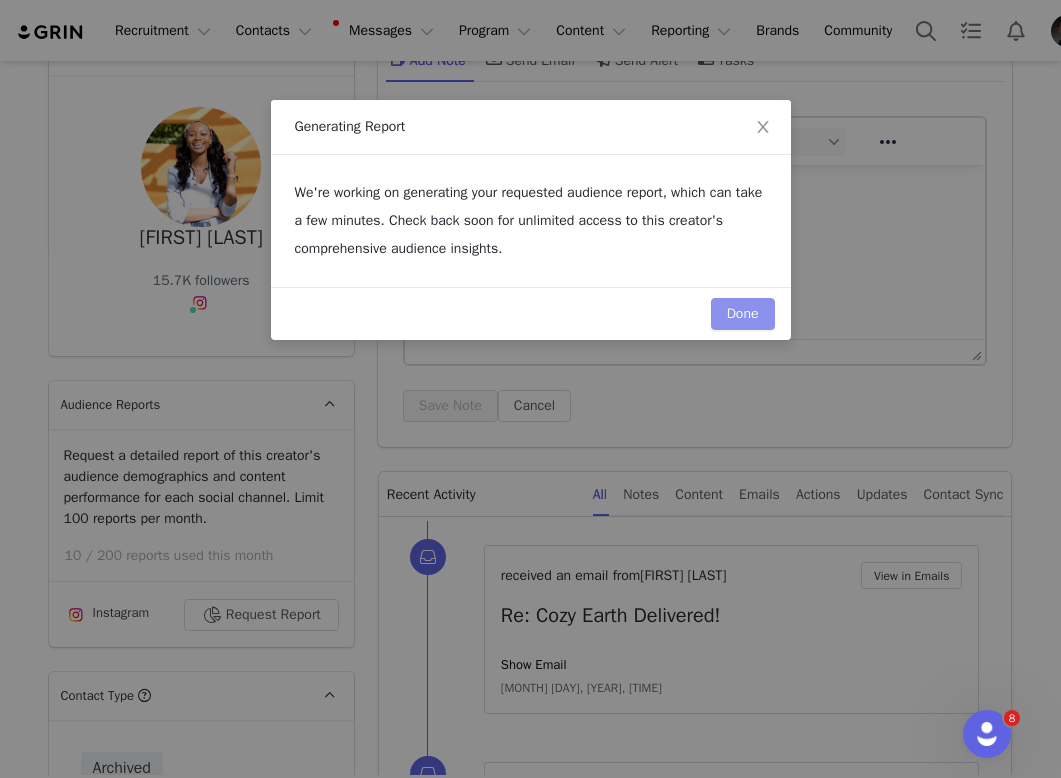 click on "Done" at bounding box center (743, 314) 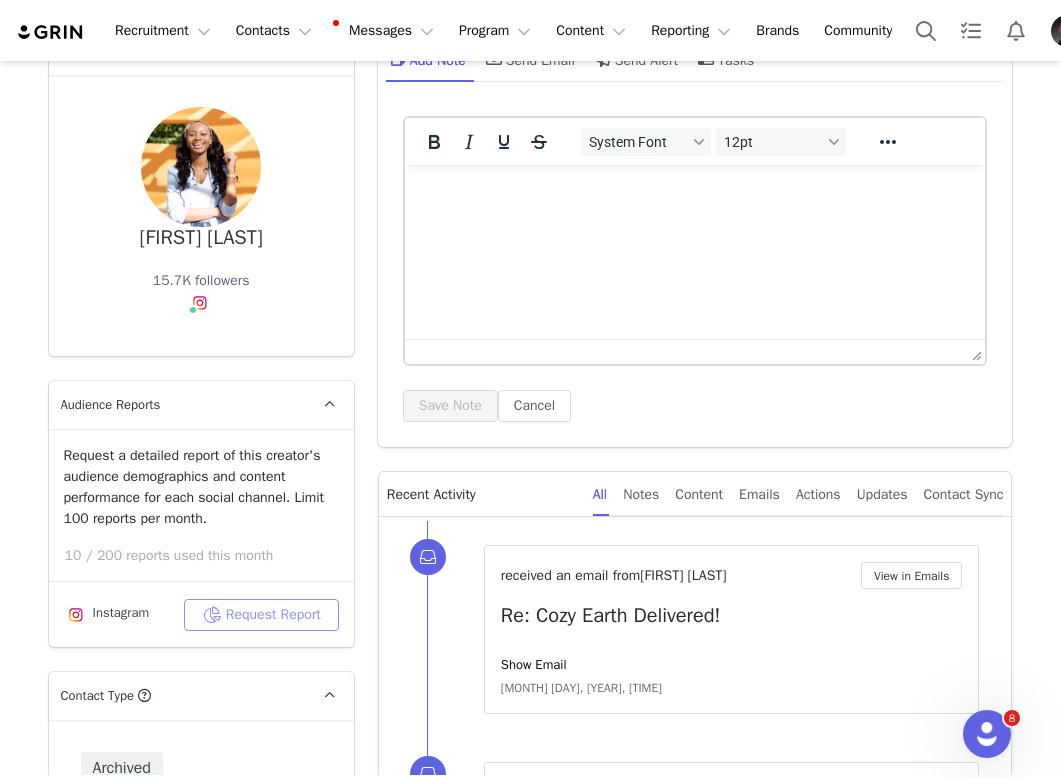 click on "Request Report" at bounding box center (261, 615) 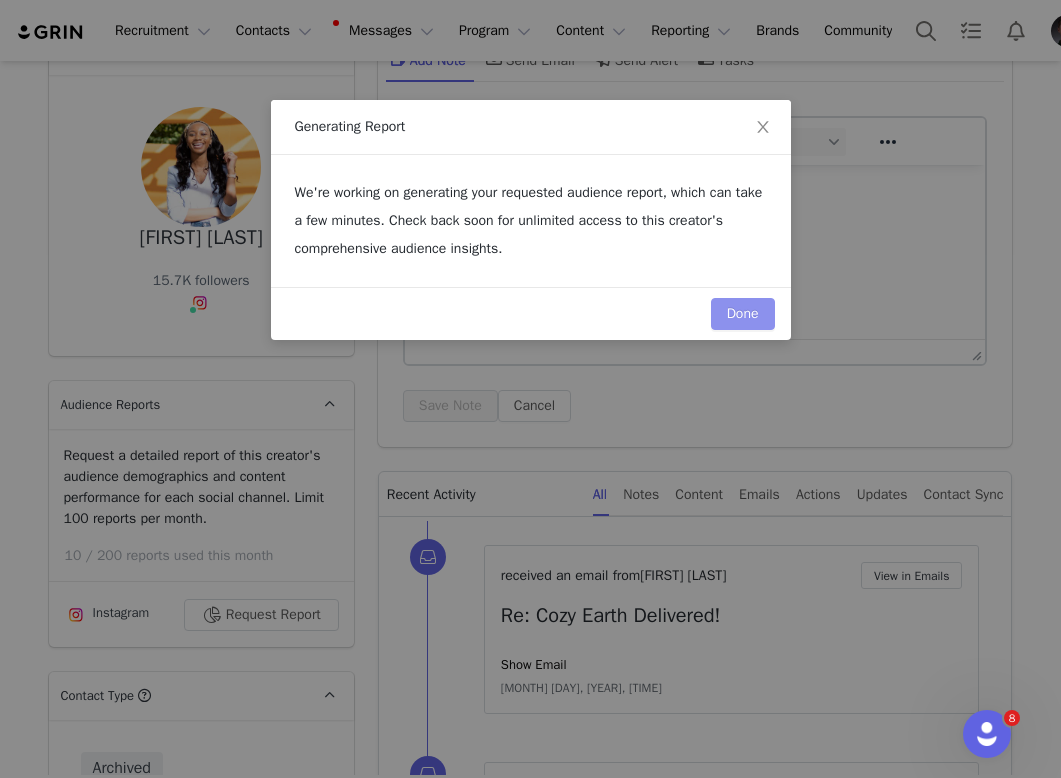 click on "Done" at bounding box center (743, 314) 